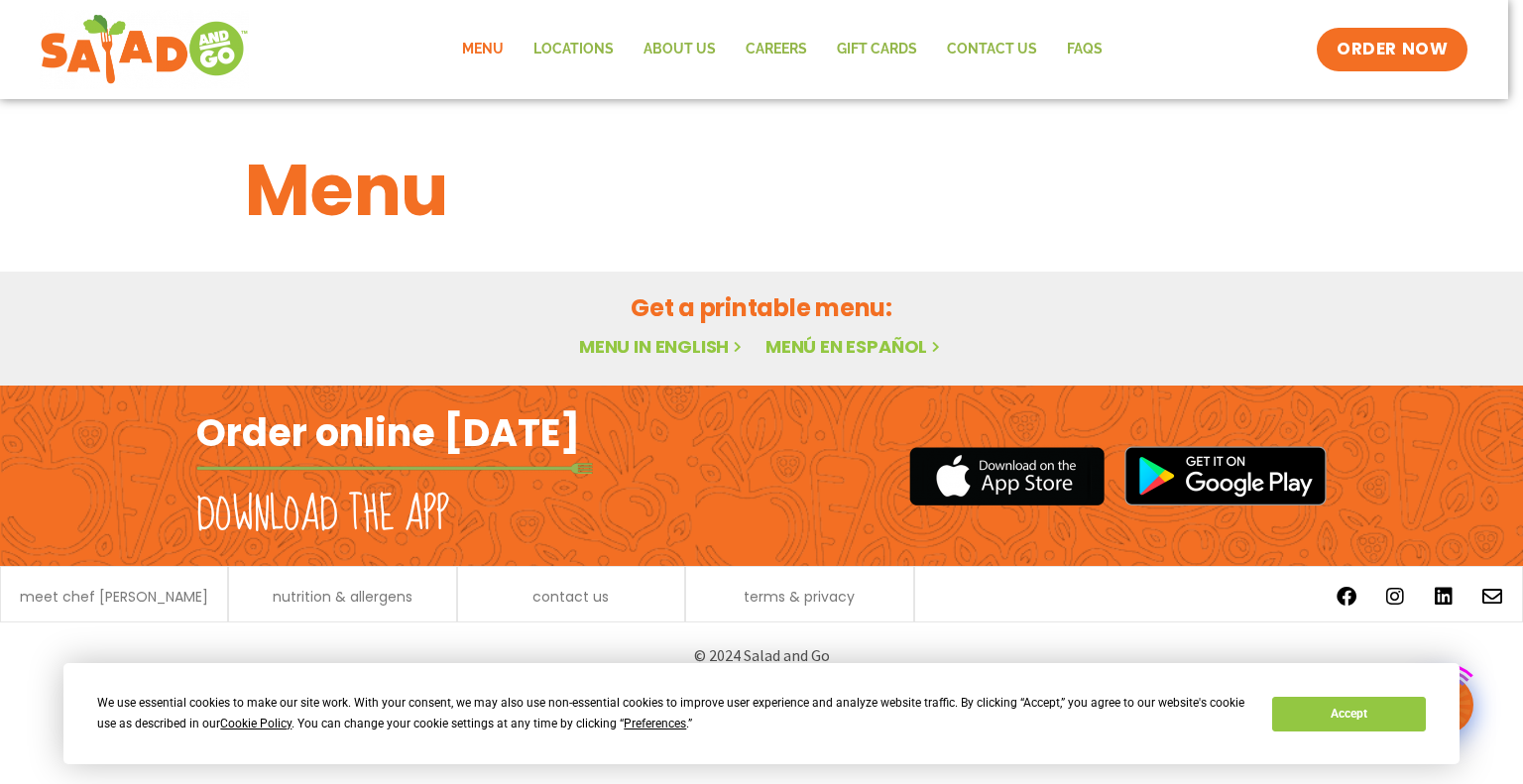 scroll, scrollTop: 0, scrollLeft: 0, axis: both 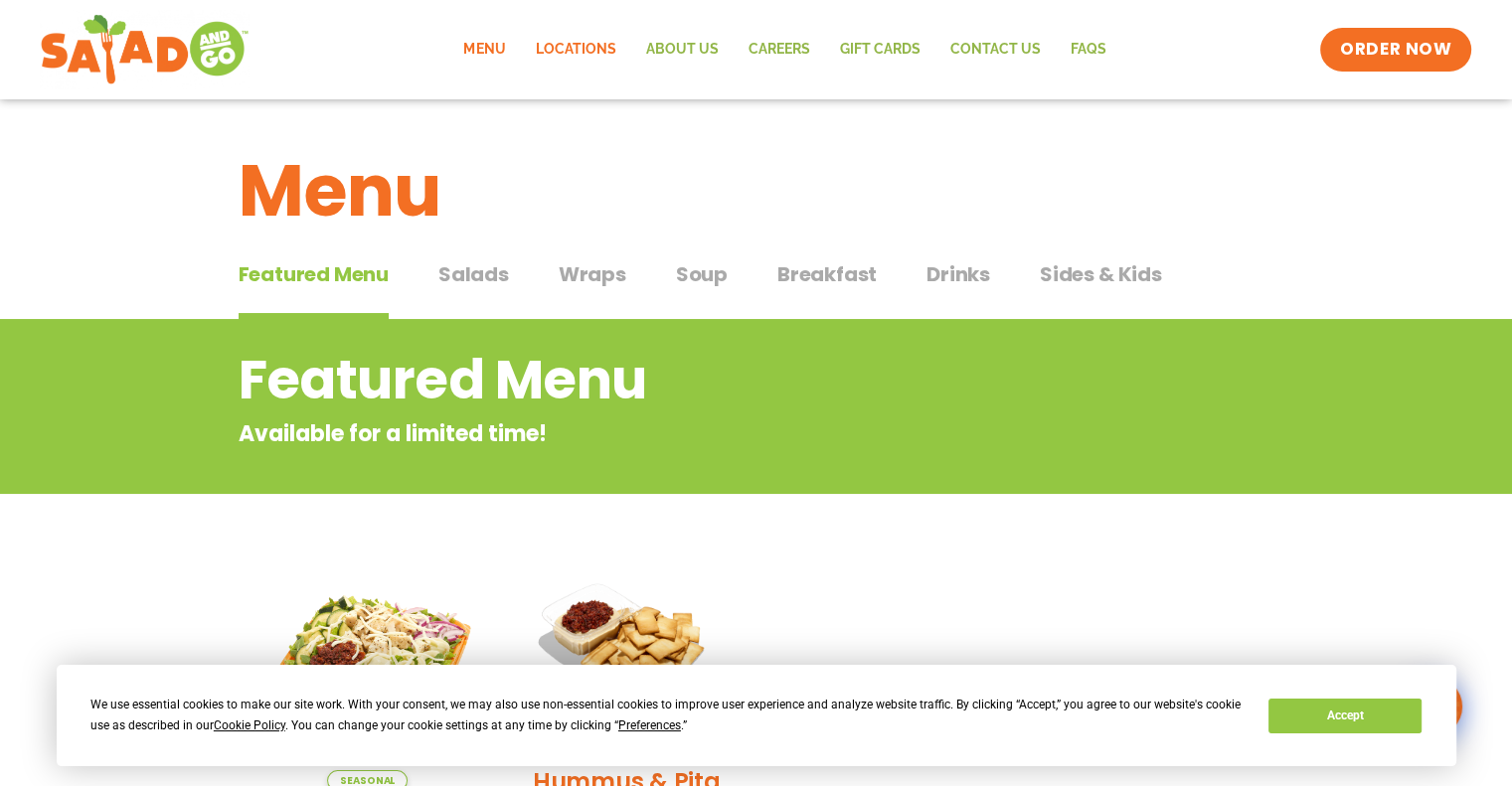 click on "Locations" 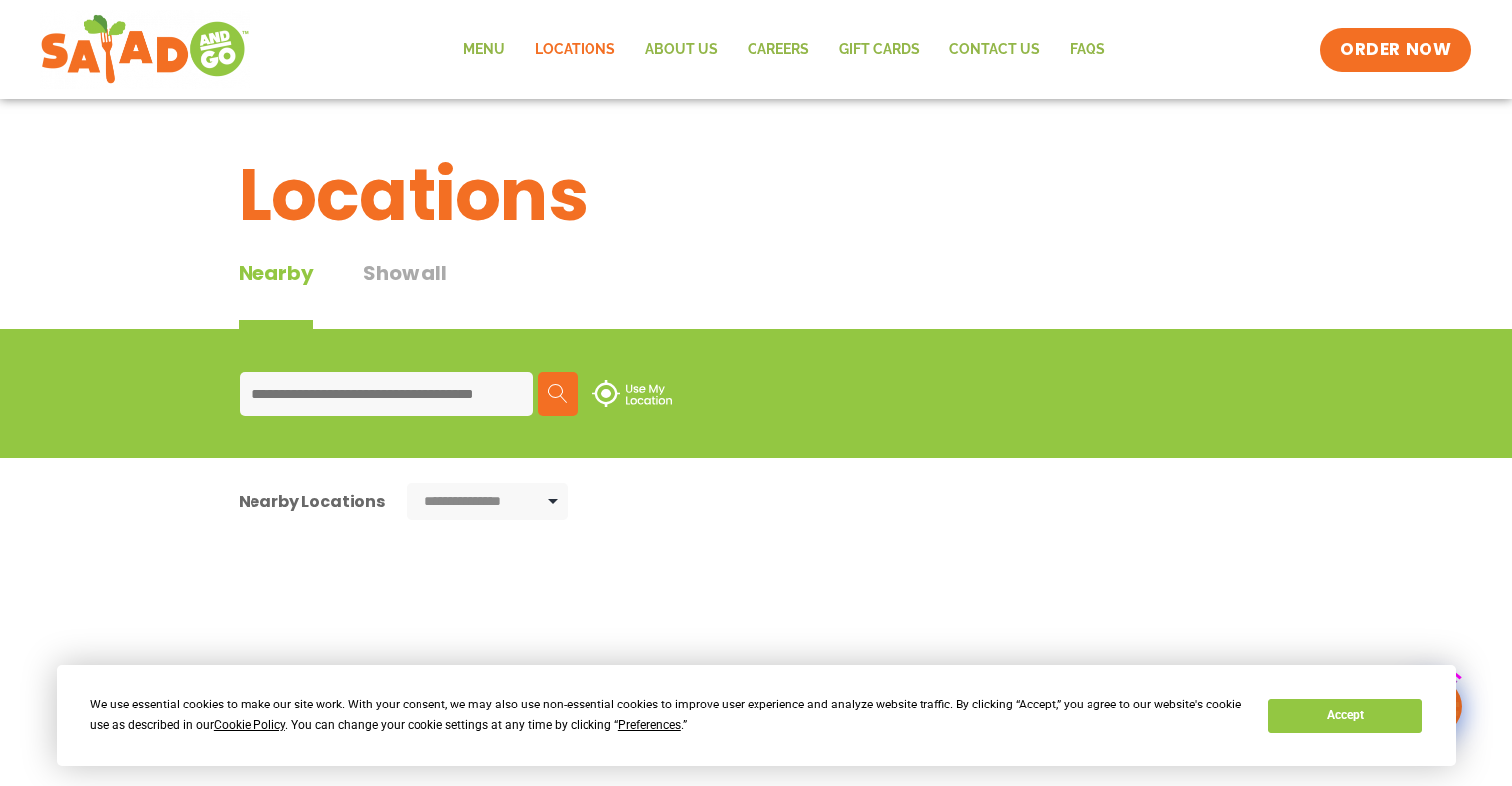 scroll, scrollTop: 0, scrollLeft: 0, axis: both 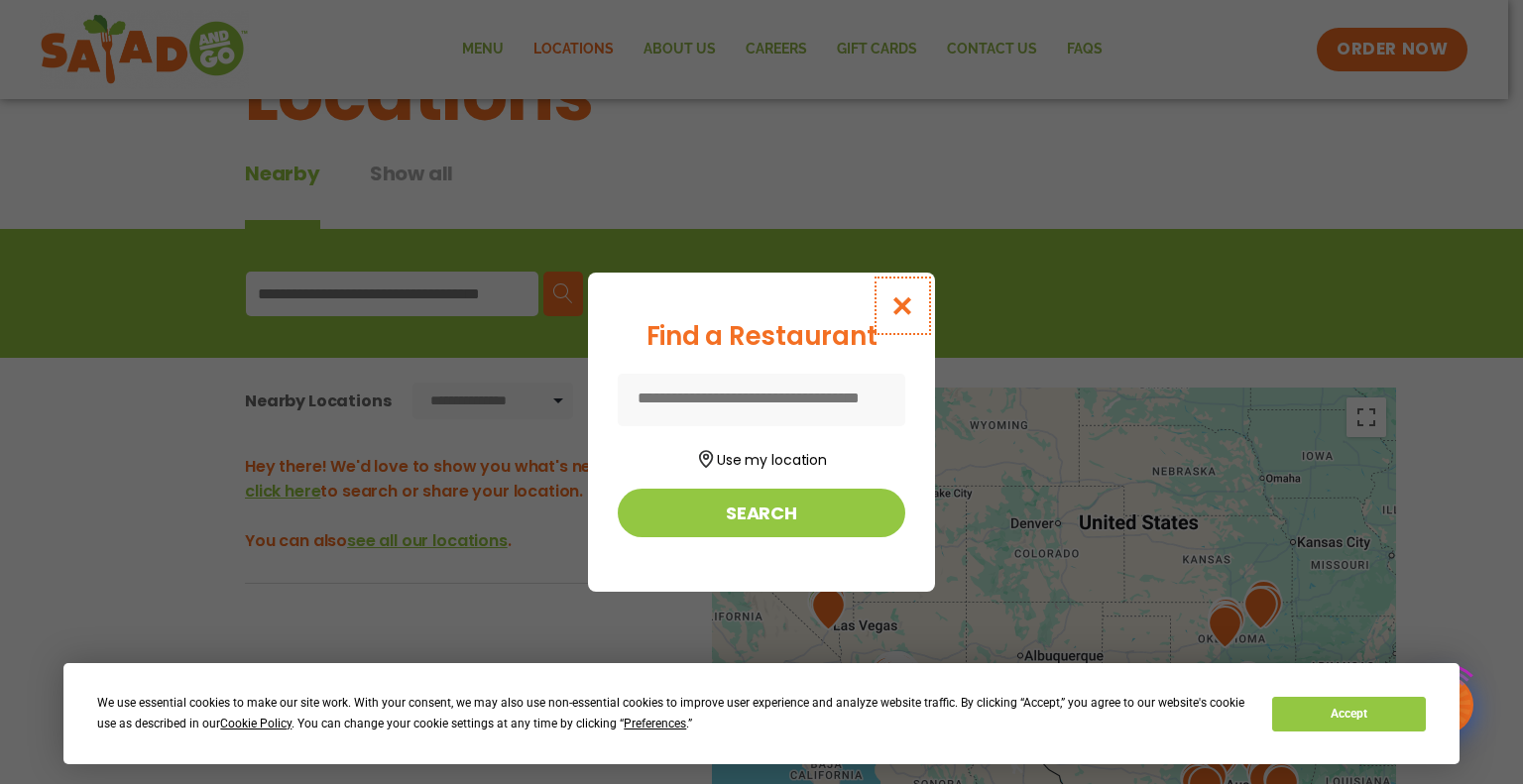 click at bounding box center (902, 305) 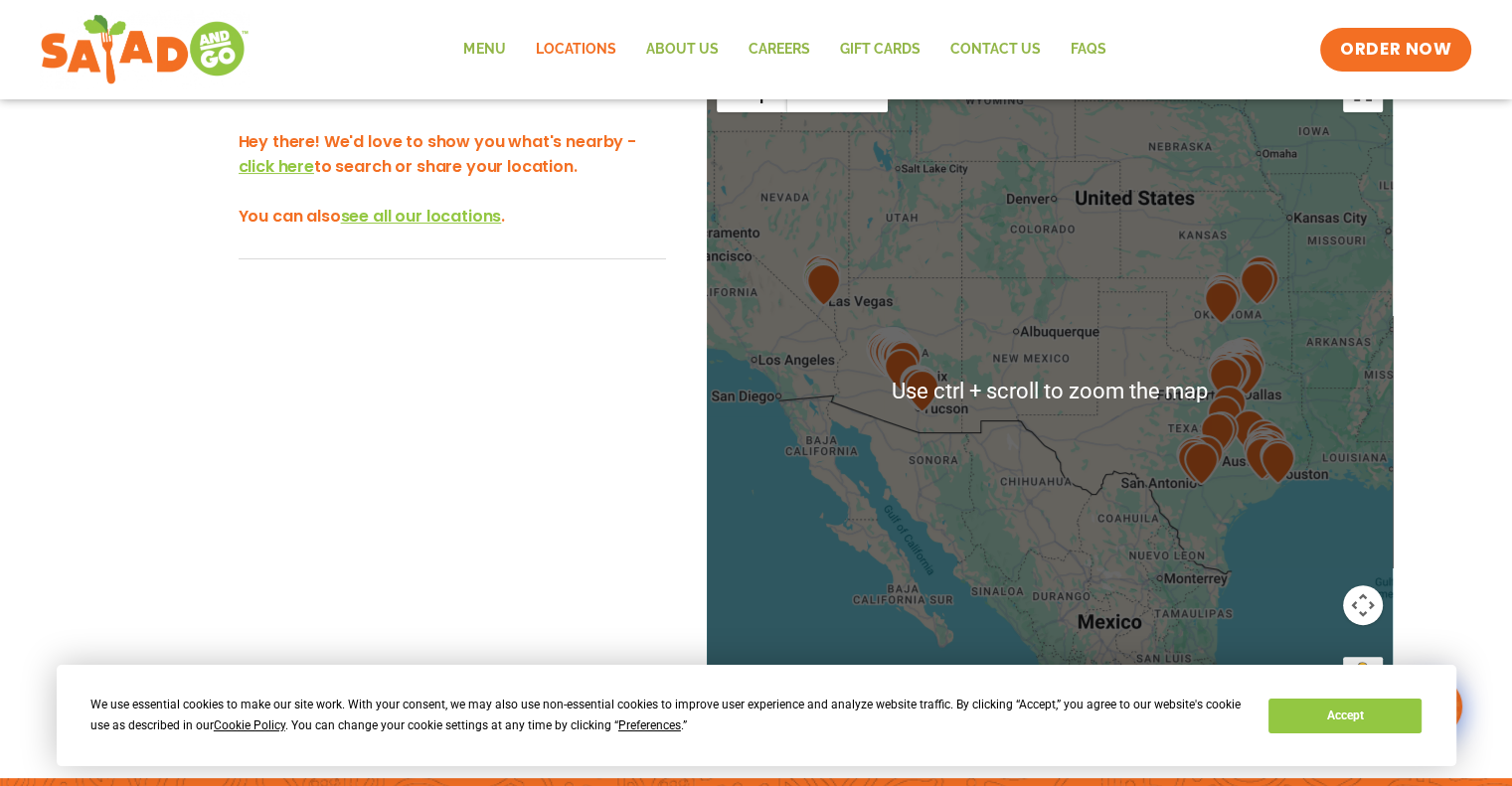 scroll, scrollTop: 397, scrollLeft: 0, axis: vertical 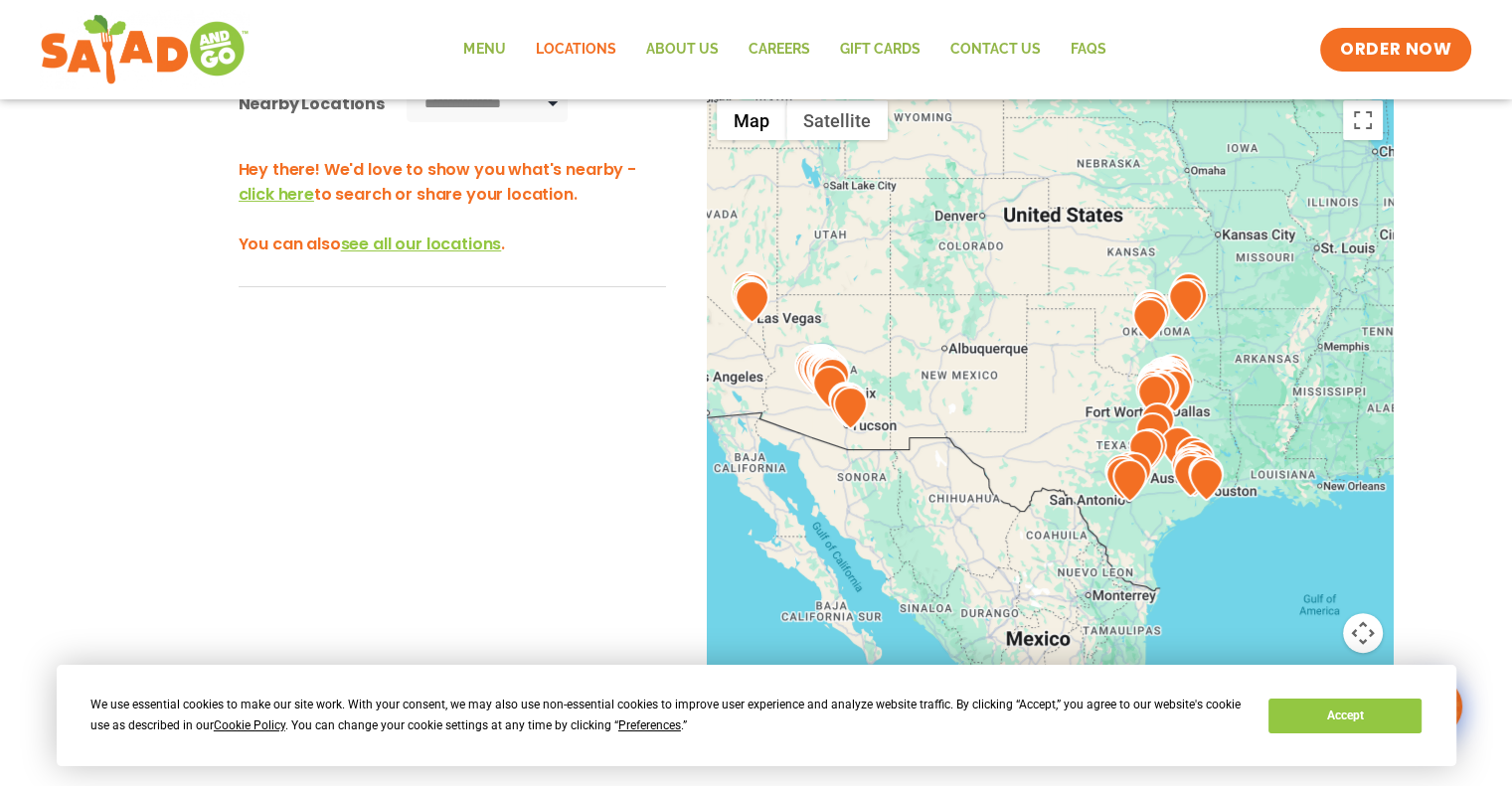drag, startPoint x: 1338, startPoint y: 482, endPoint x: 1266, endPoint y: 471, distance: 72.835431 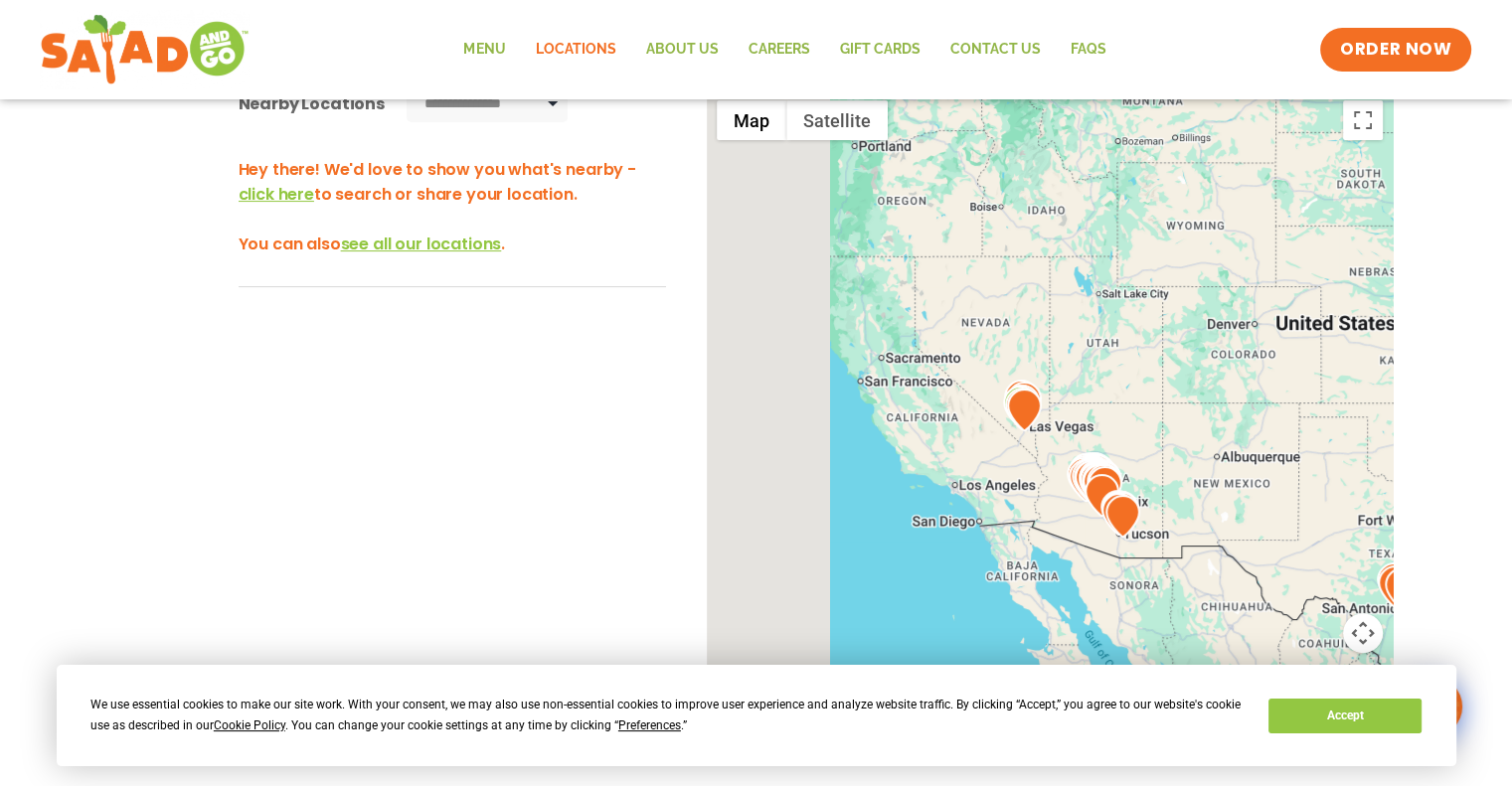 drag, startPoint x: 1253, startPoint y: 432, endPoint x: 1490, endPoint y: 523, distance: 253.87005 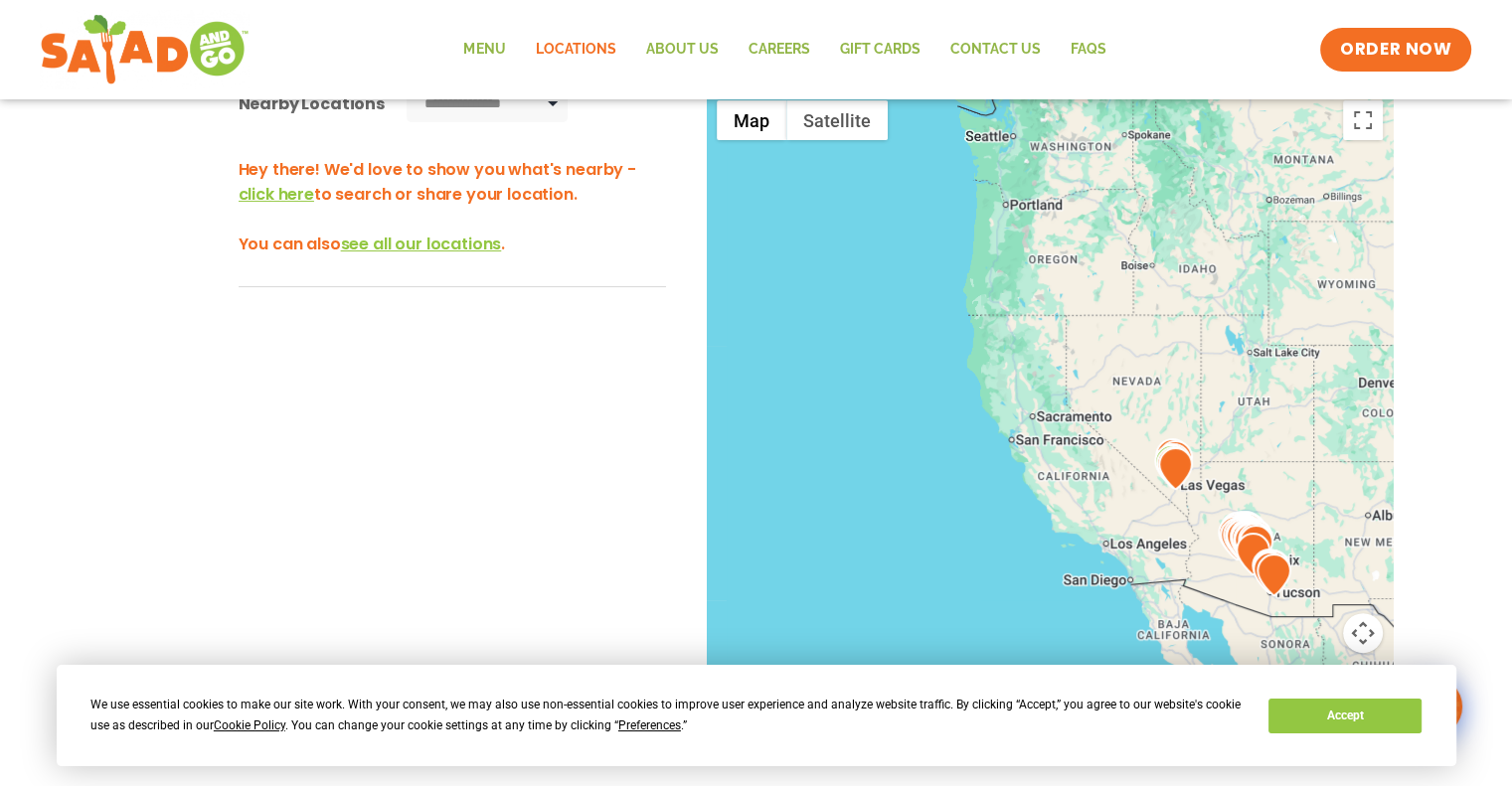 drag, startPoint x: 1162, startPoint y: 416, endPoint x: 891, endPoint y: 340, distance: 281.45515 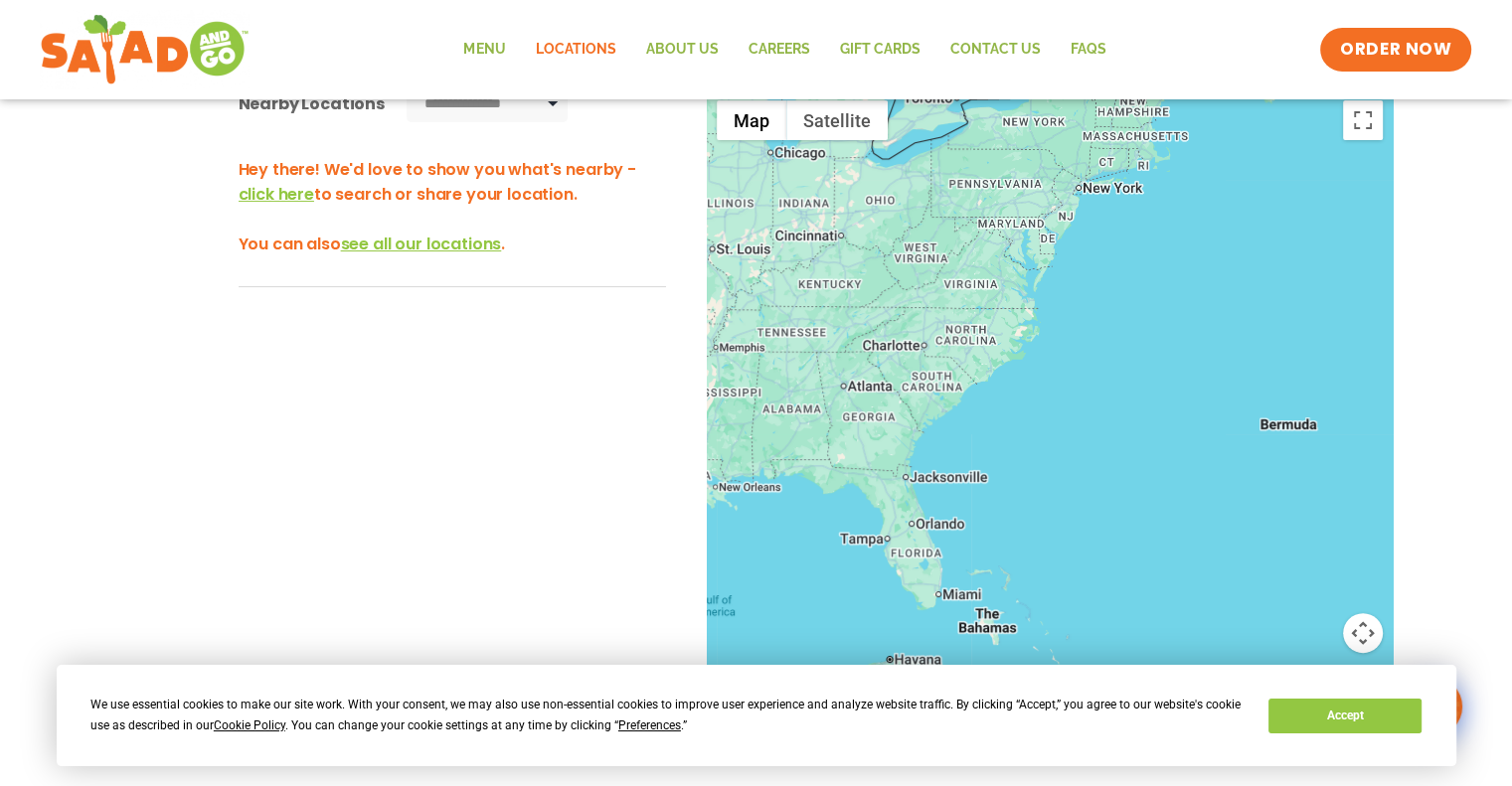 drag, startPoint x: 1262, startPoint y: 481, endPoint x: 1211, endPoint y: 561, distance: 94.8736 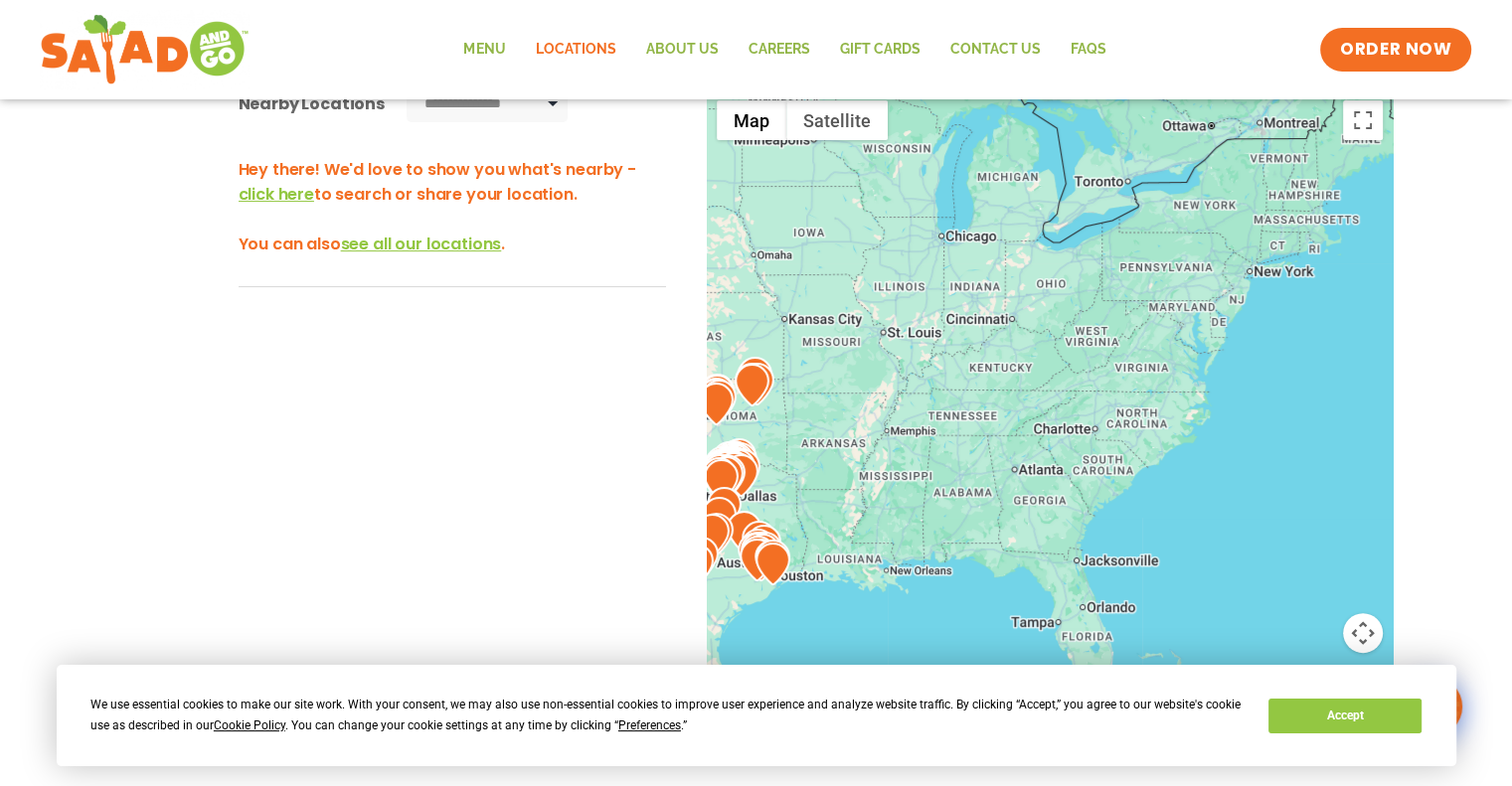 drag, startPoint x: 957, startPoint y: 289, endPoint x: 1113, endPoint y: 309, distance: 157.27683 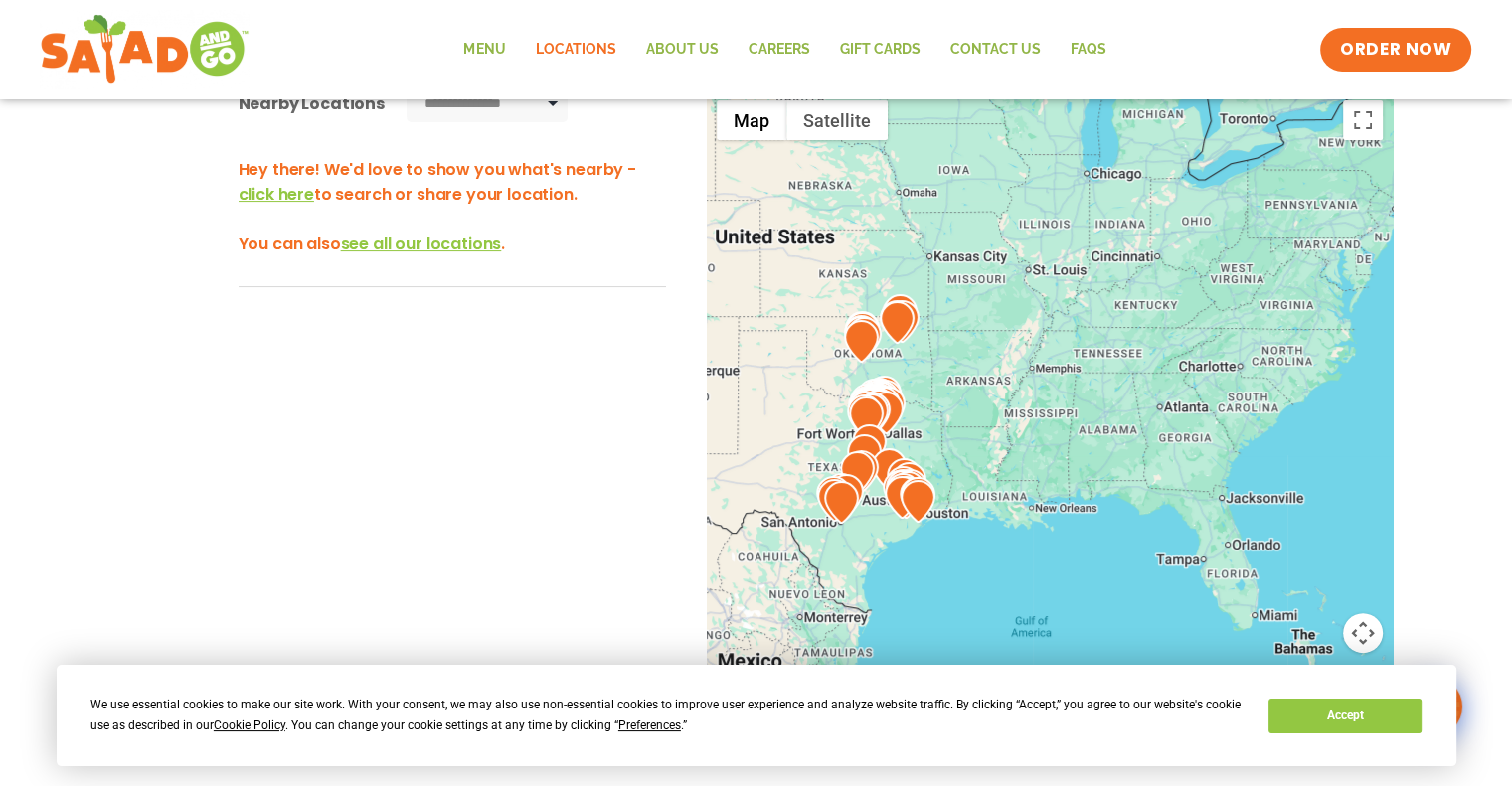 drag, startPoint x: 959, startPoint y: 335, endPoint x: 1105, endPoint y: 271, distance: 159.41142 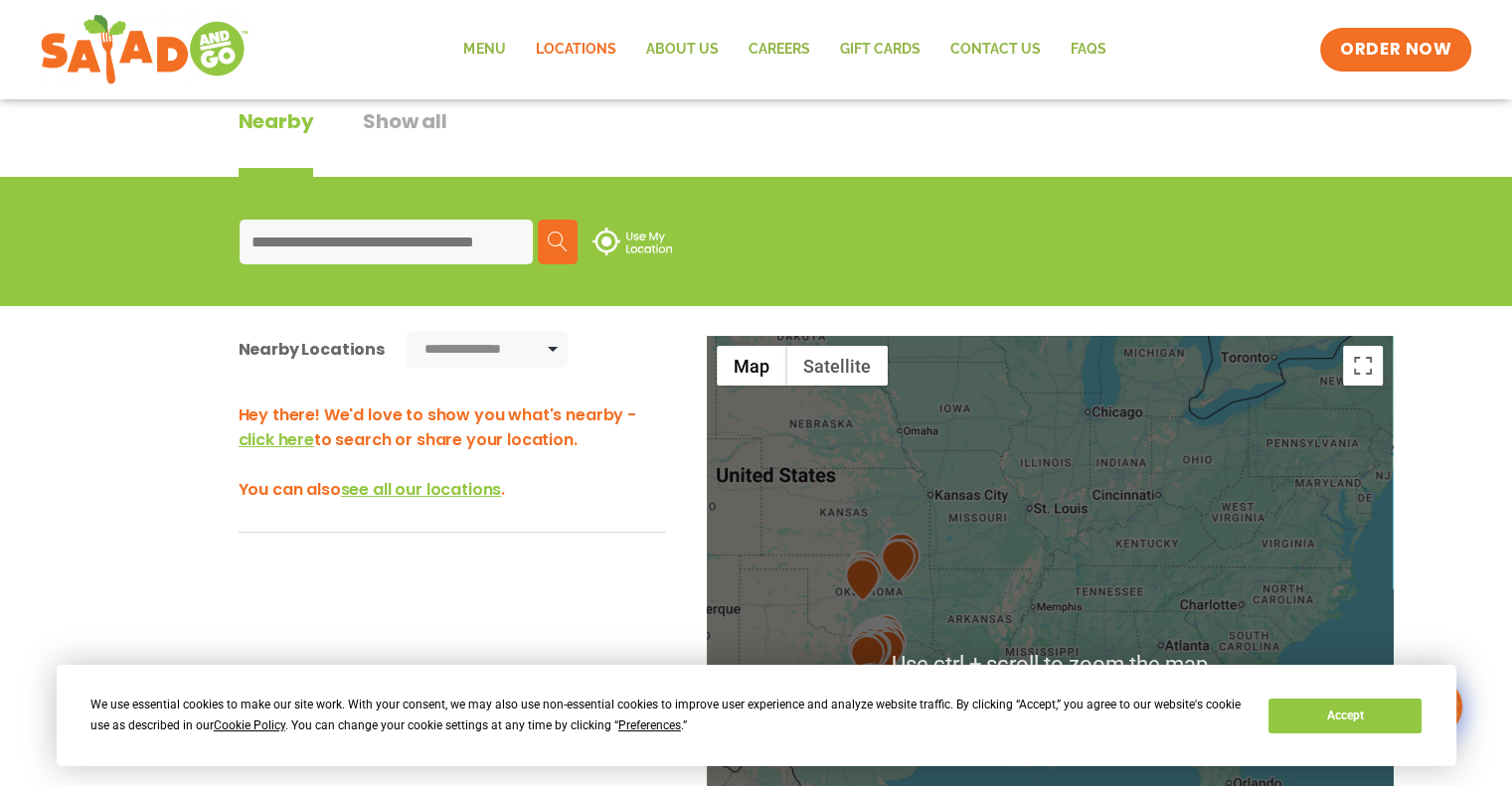 scroll, scrollTop: 99, scrollLeft: 0, axis: vertical 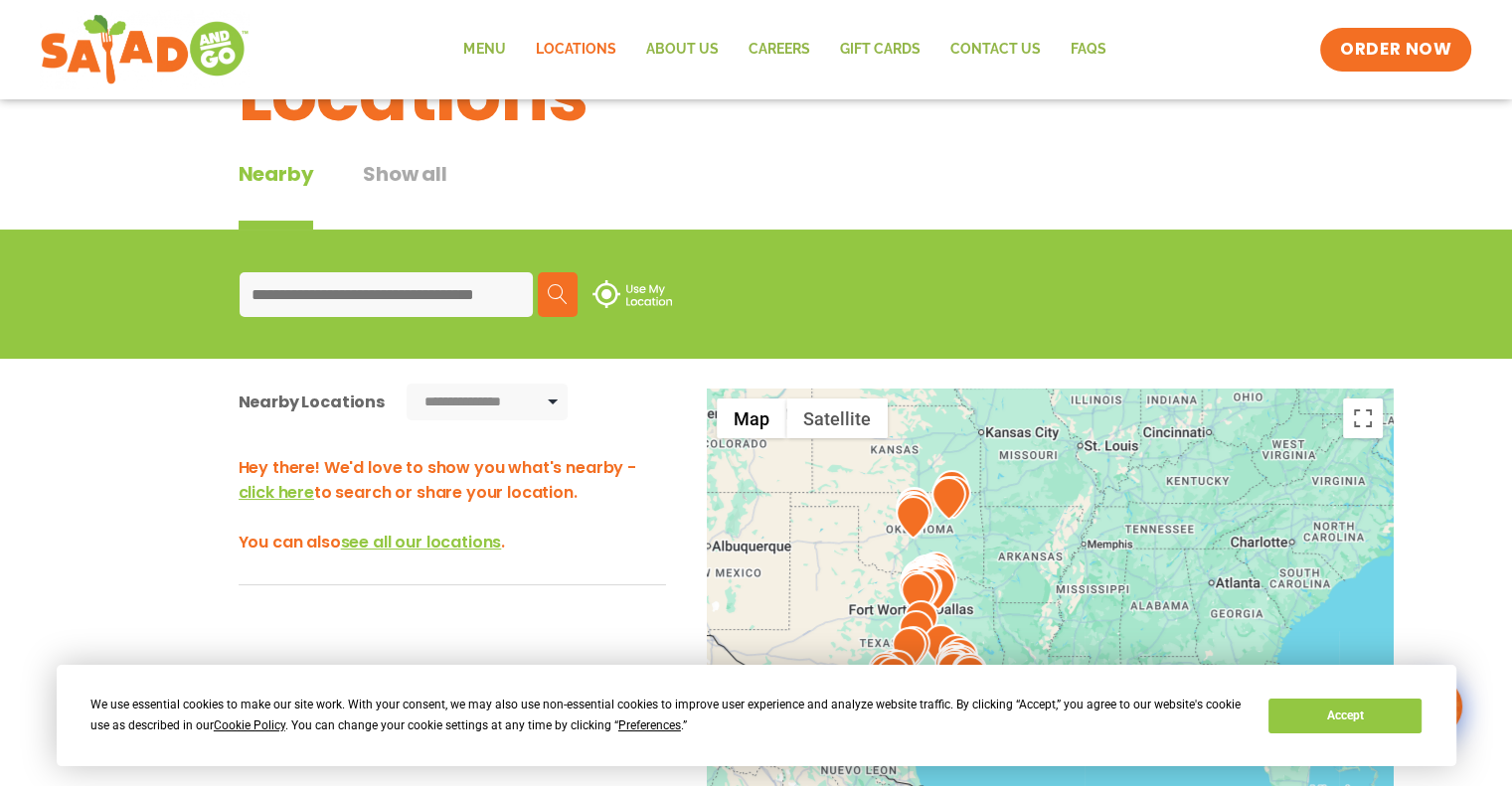 drag, startPoint x: 961, startPoint y: 416, endPoint x: 1014, endPoint y: 253, distance: 171.40012 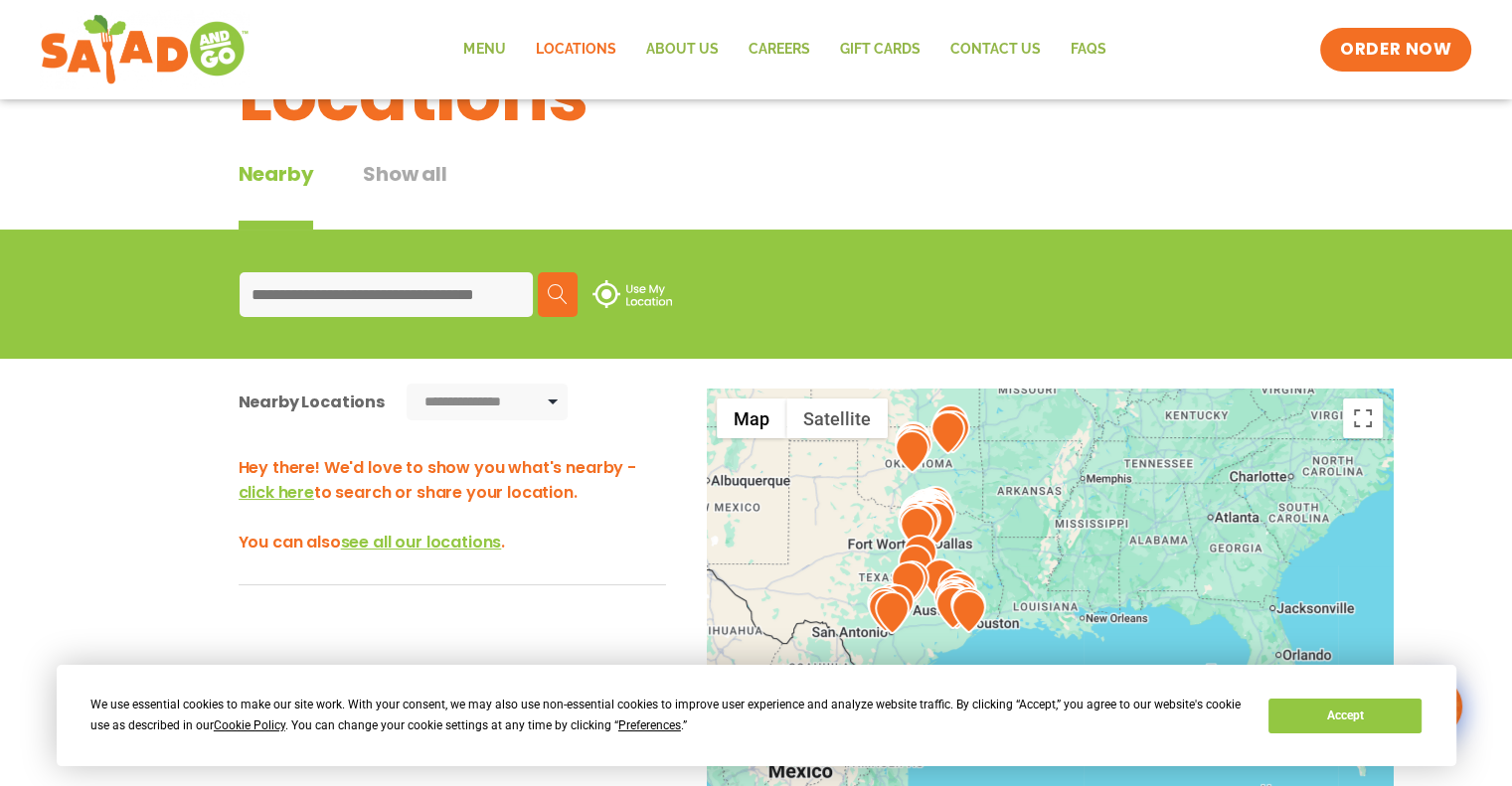 drag, startPoint x: 1030, startPoint y: 295, endPoint x: 1052, endPoint y: 325, distance: 37.20215 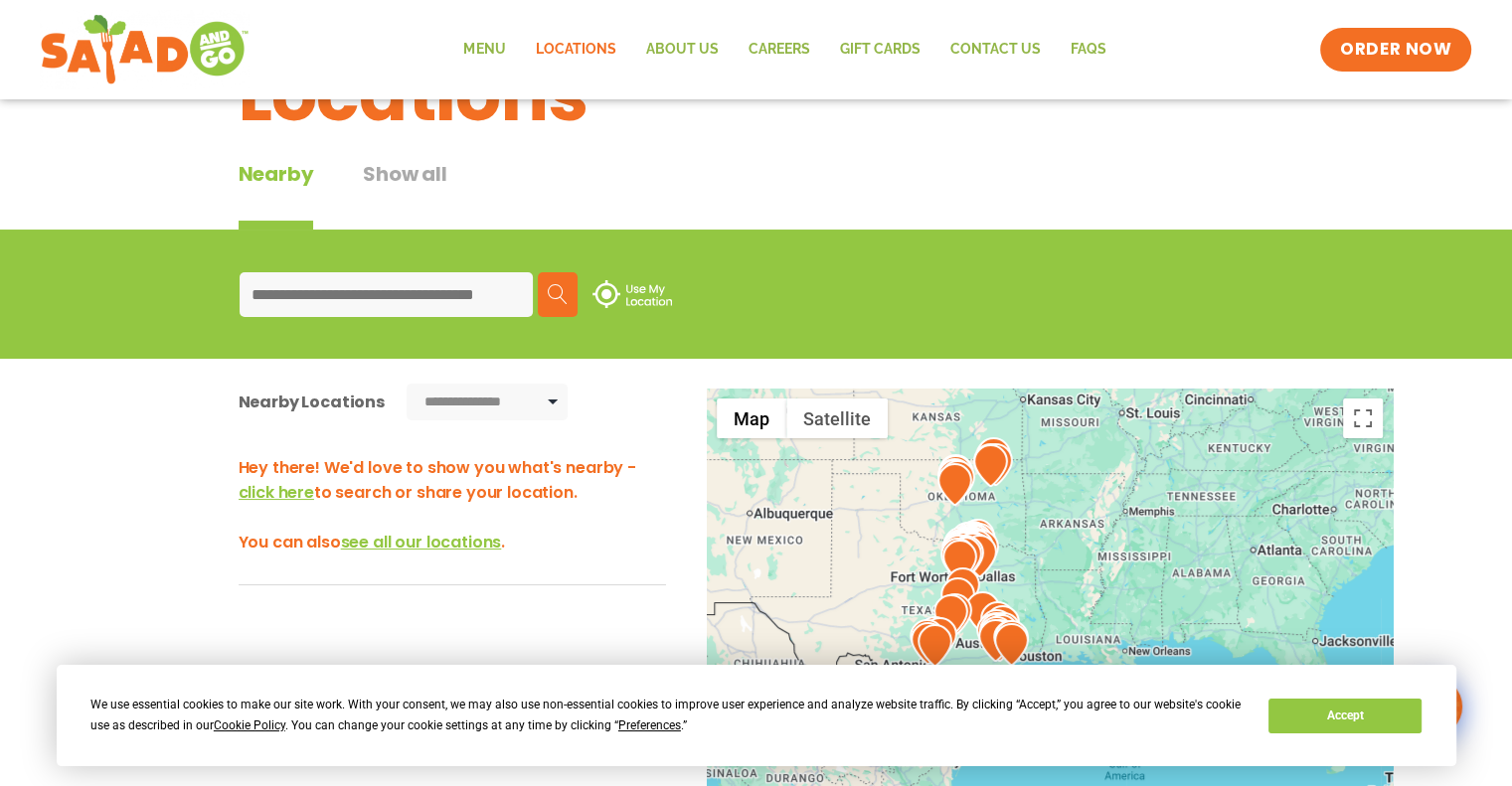 drag, startPoint x: 1048, startPoint y: 448, endPoint x: 1088, endPoint y: 419, distance: 49.40648 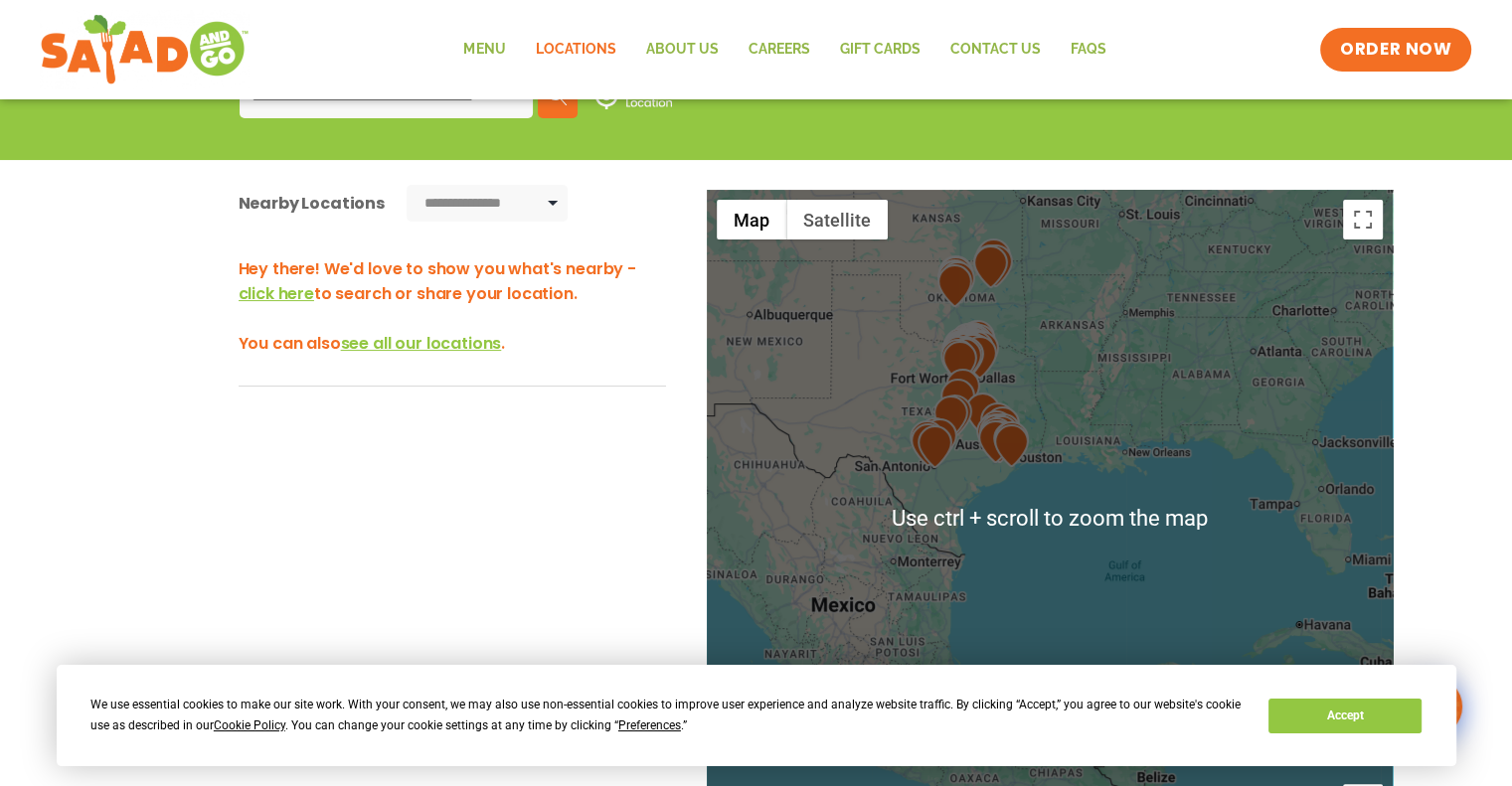 scroll, scrollTop: 497, scrollLeft: 0, axis: vertical 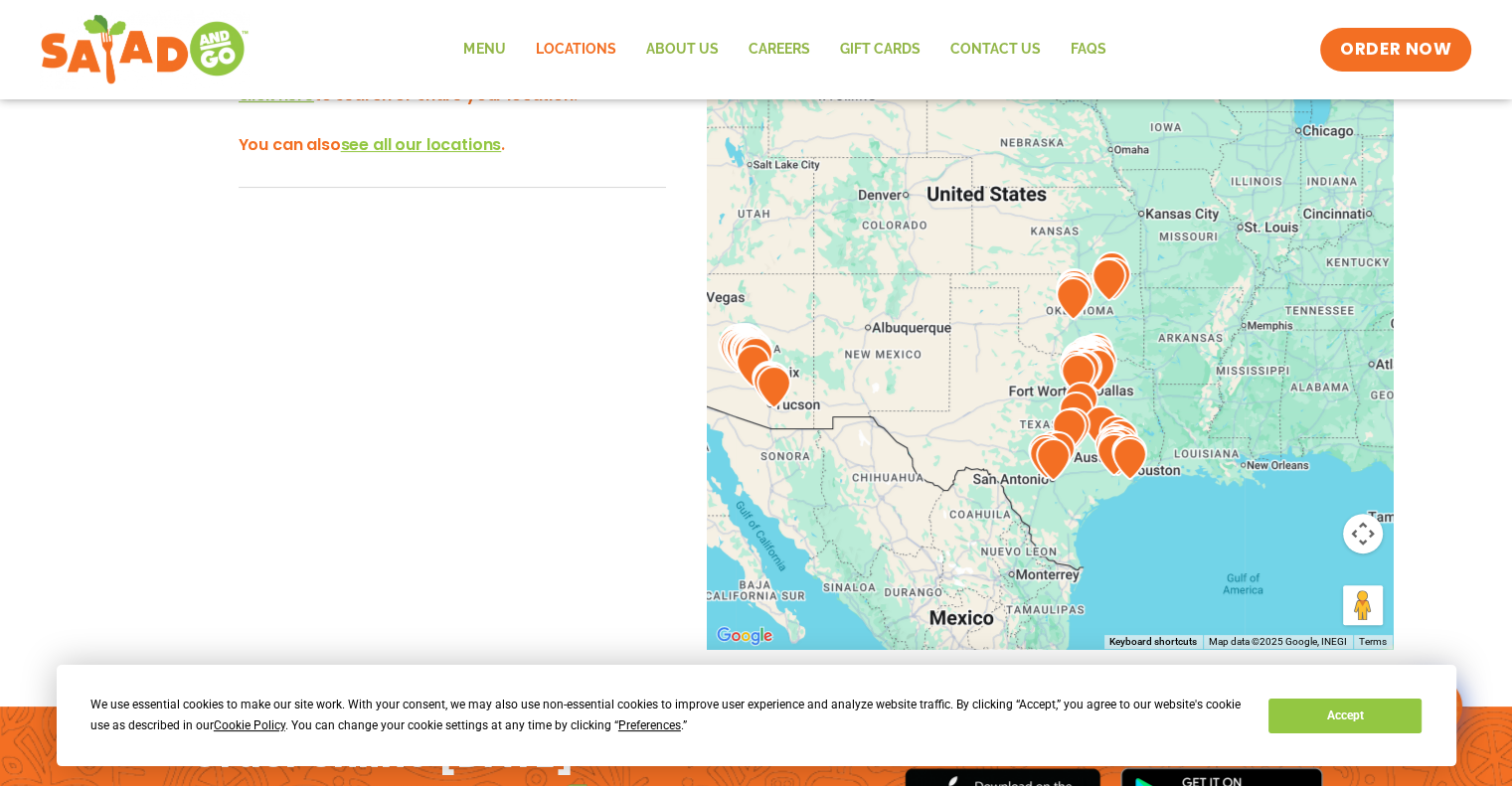drag, startPoint x: 1191, startPoint y: 472, endPoint x: 957, endPoint y: 399, distance: 245.12242 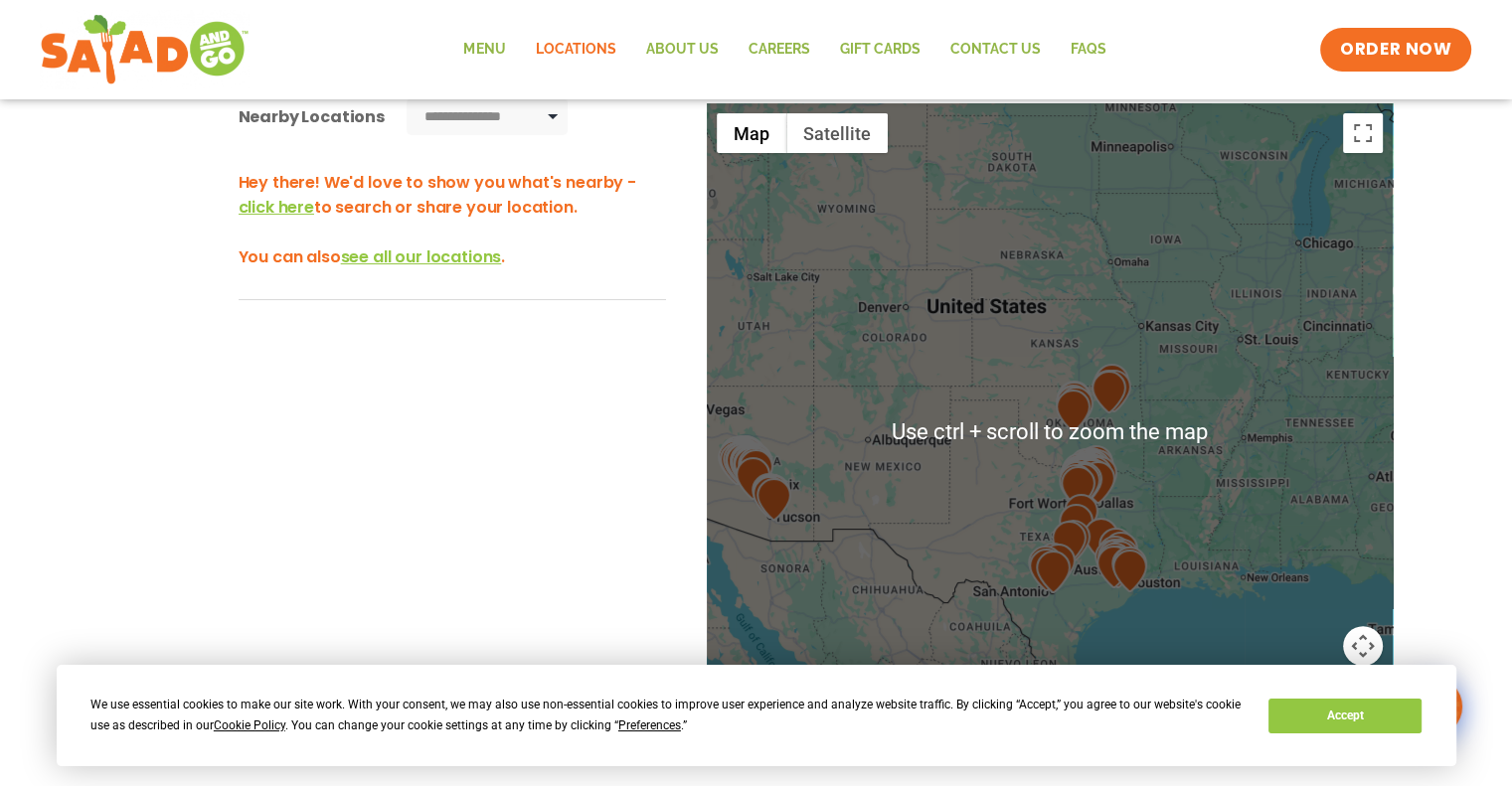 scroll, scrollTop: 397, scrollLeft: 0, axis: vertical 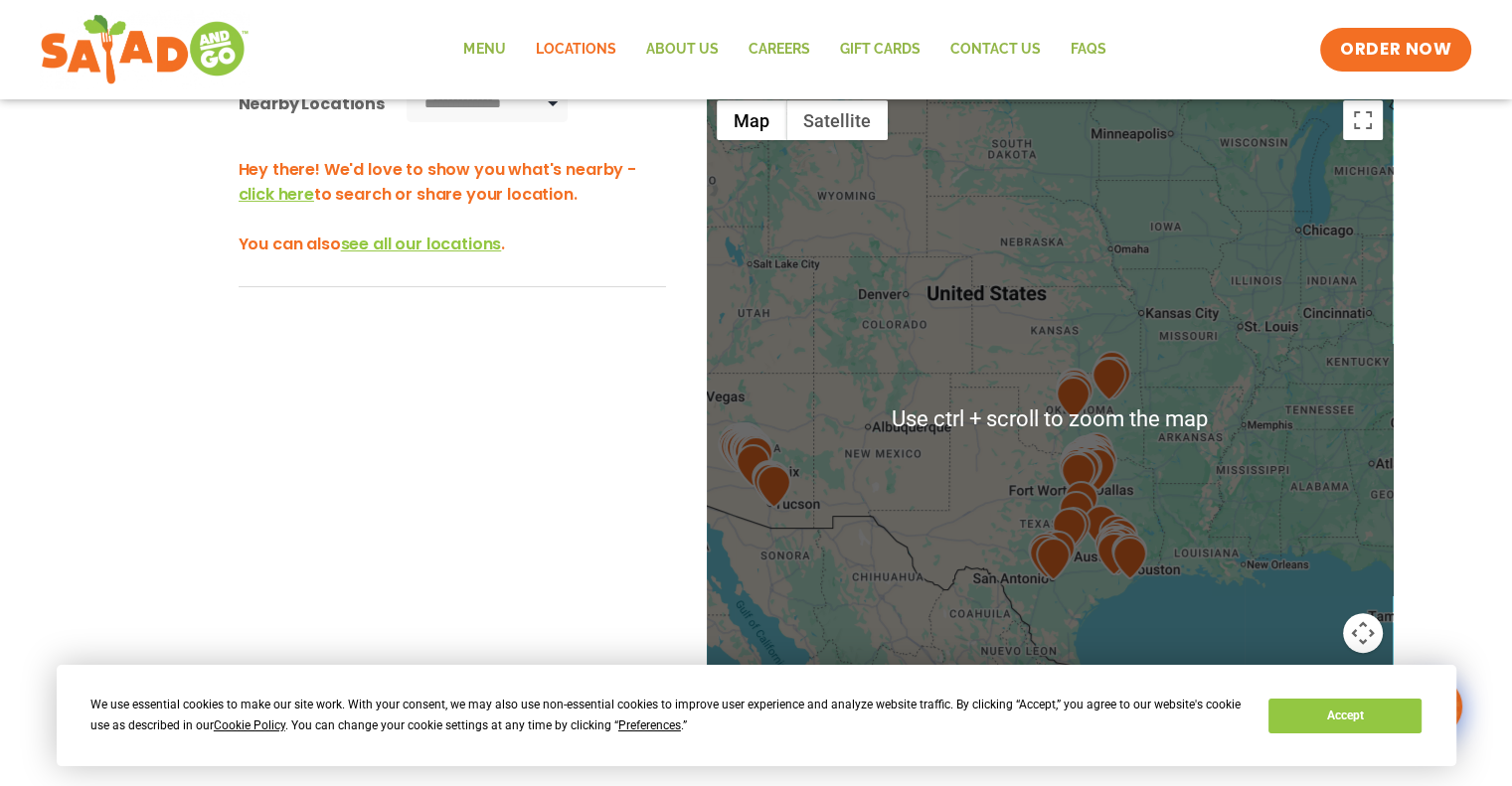 click on "**********" at bounding box center (756, 443) 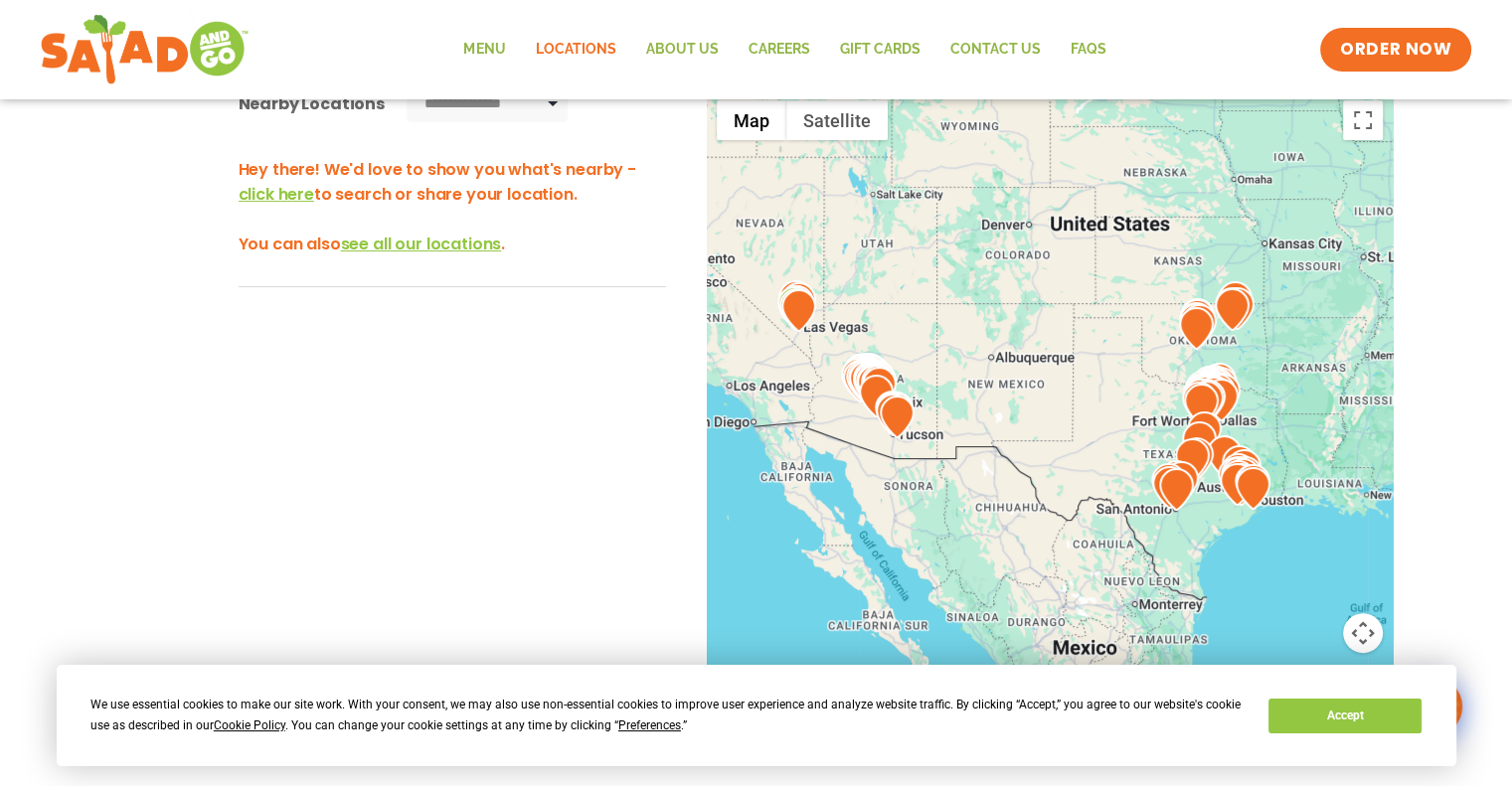 drag, startPoint x: 1049, startPoint y: 408, endPoint x: 1051, endPoint y: 335, distance: 73.02739 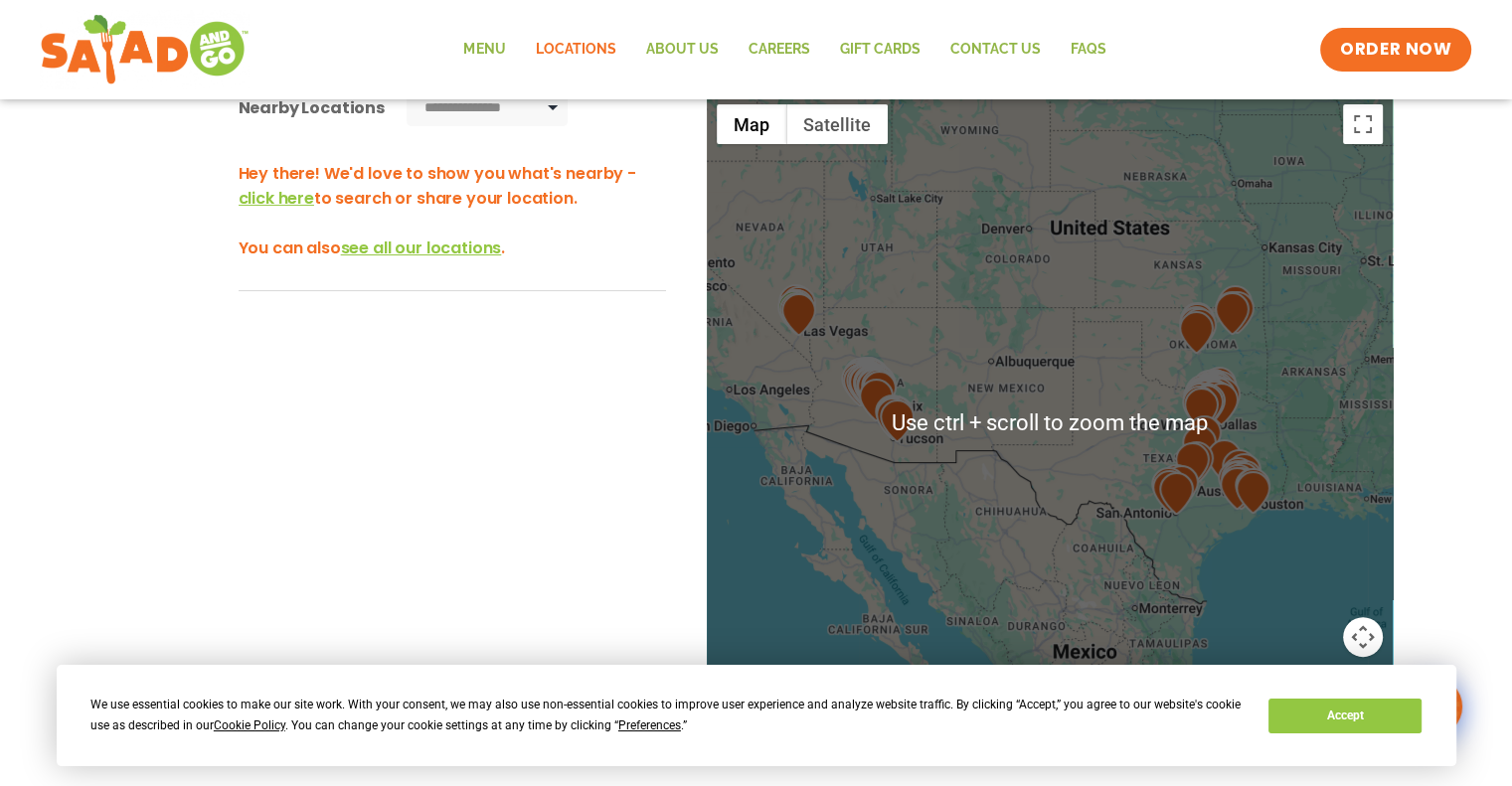 scroll, scrollTop: 397, scrollLeft: 0, axis: vertical 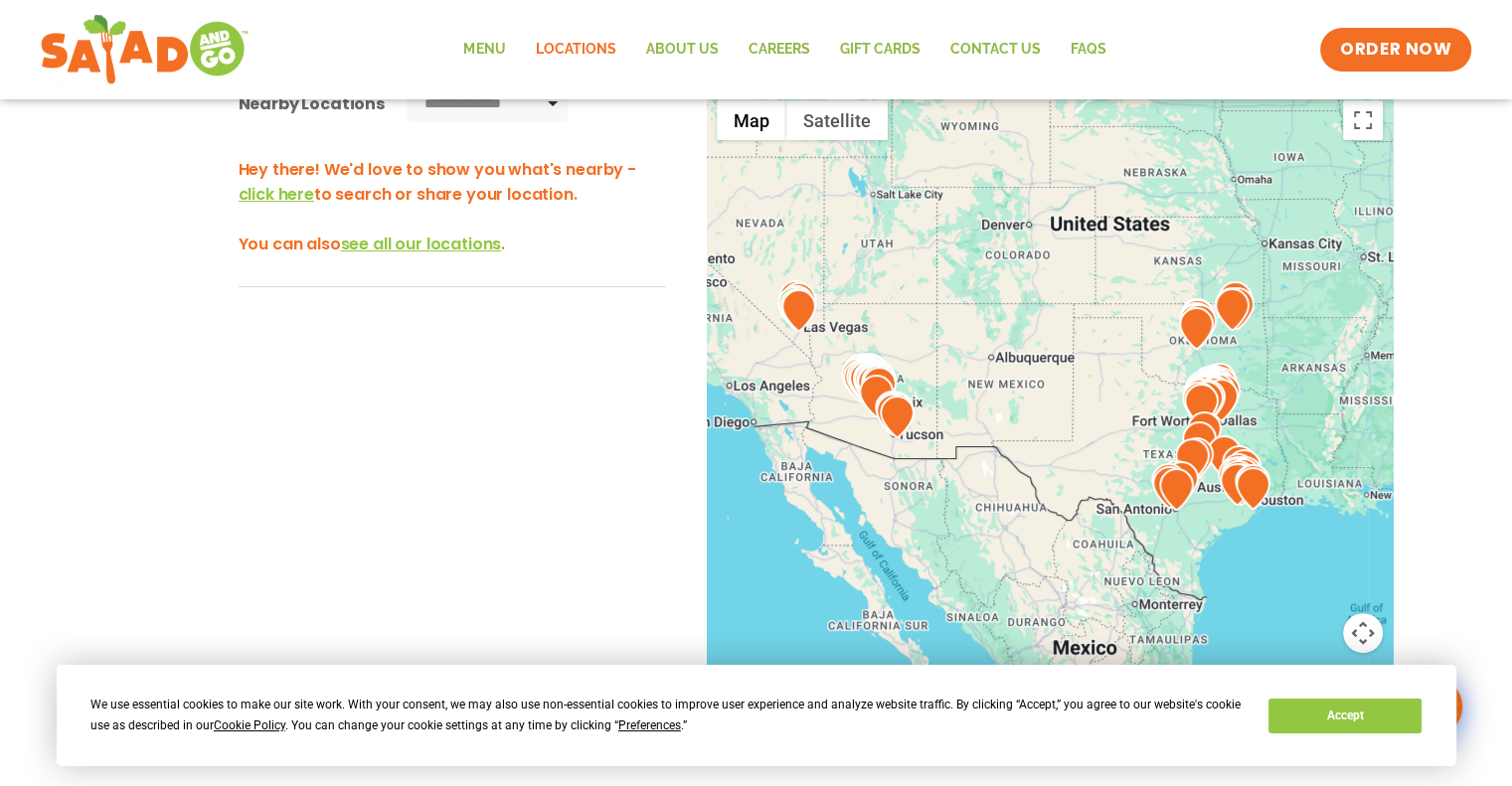 click on "**********" at bounding box center [756, 443] 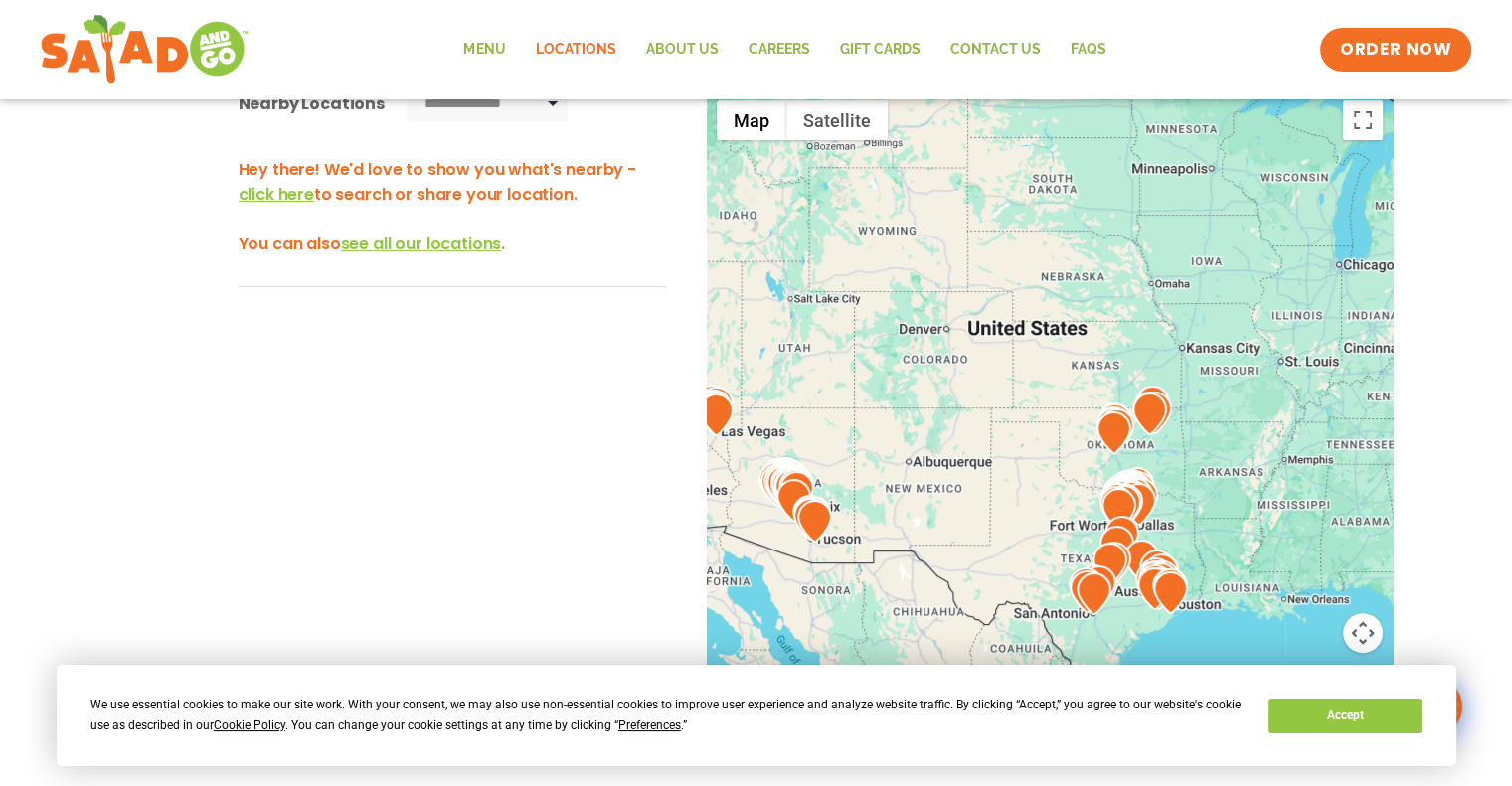 drag, startPoint x: 1275, startPoint y: 385, endPoint x: 1193, endPoint y: 489, distance: 132.43867 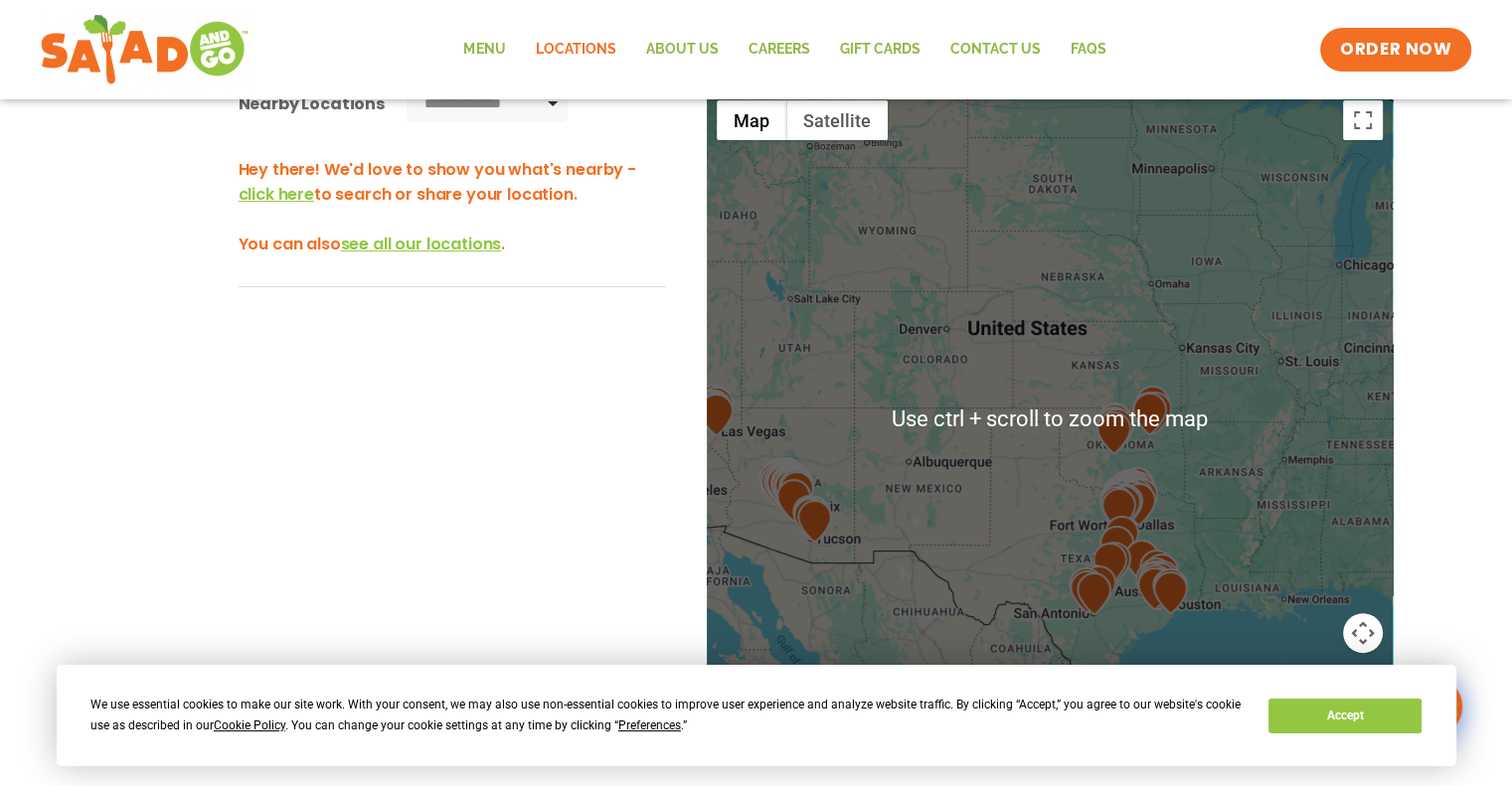 scroll, scrollTop: 497, scrollLeft: 0, axis: vertical 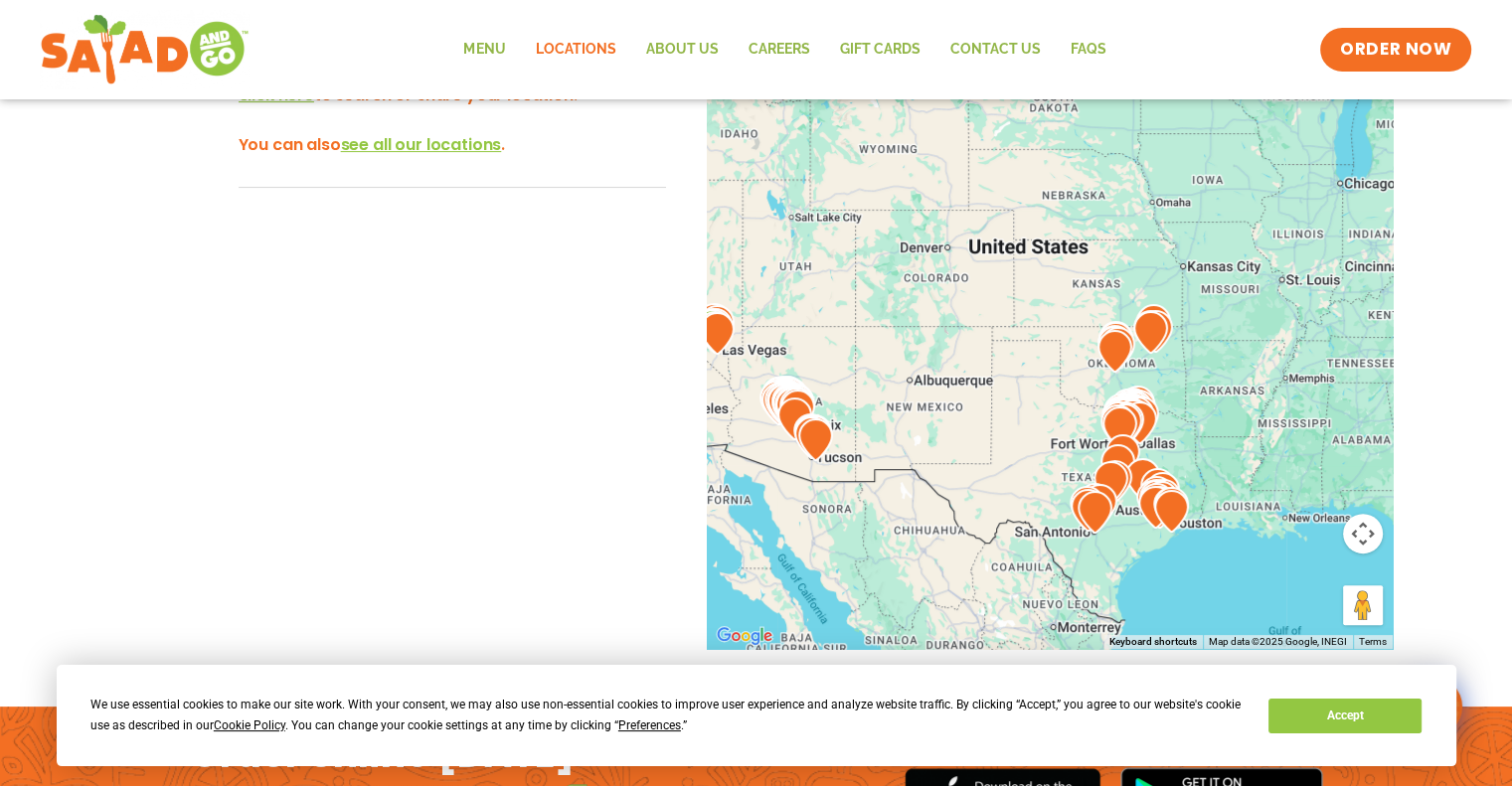 drag, startPoint x: 1172, startPoint y: 495, endPoint x: 1169, endPoint y: 533, distance: 38.118237 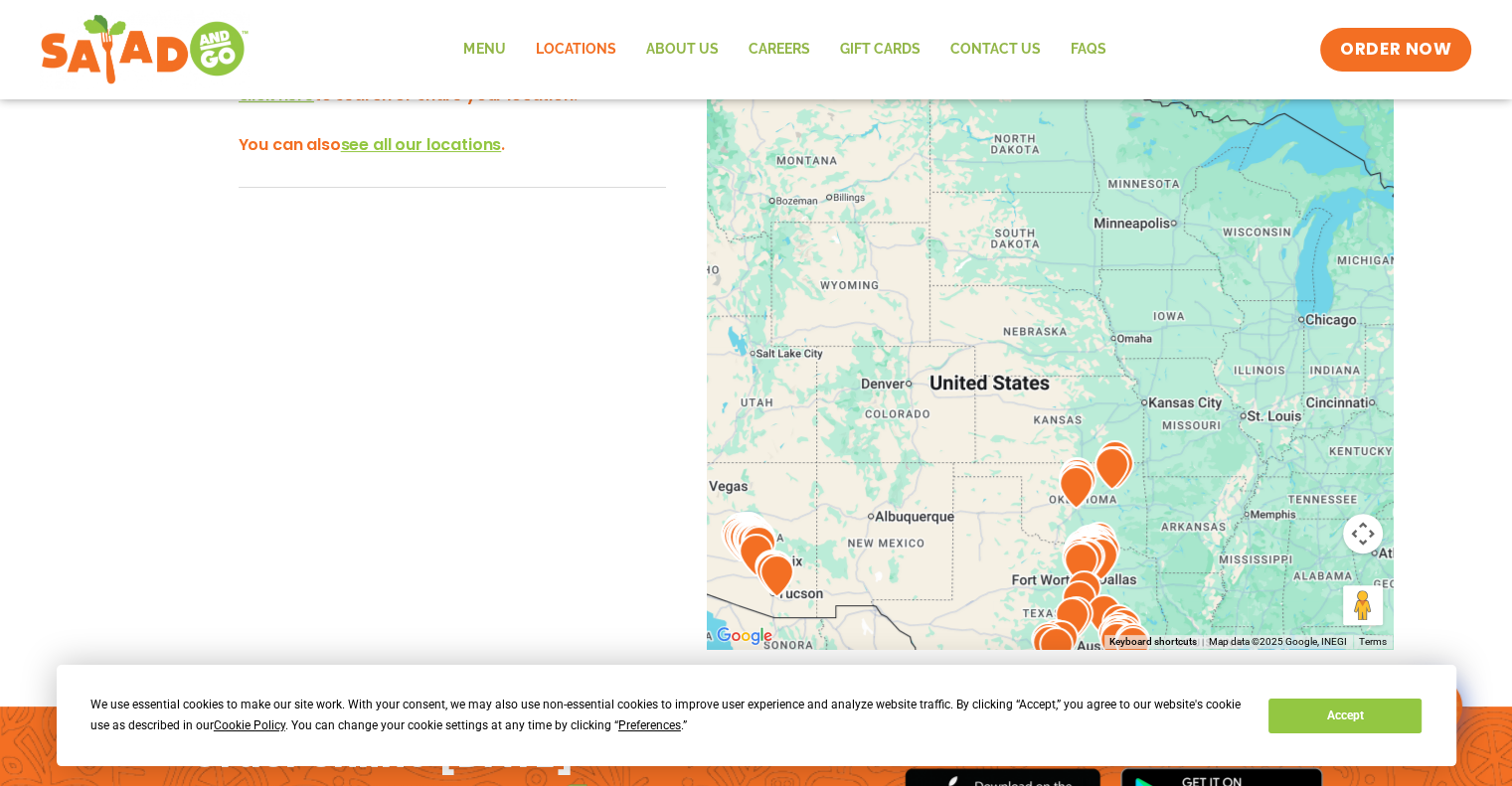 drag, startPoint x: 1117, startPoint y: 350, endPoint x: 1082, endPoint y: 469, distance: 124.040316 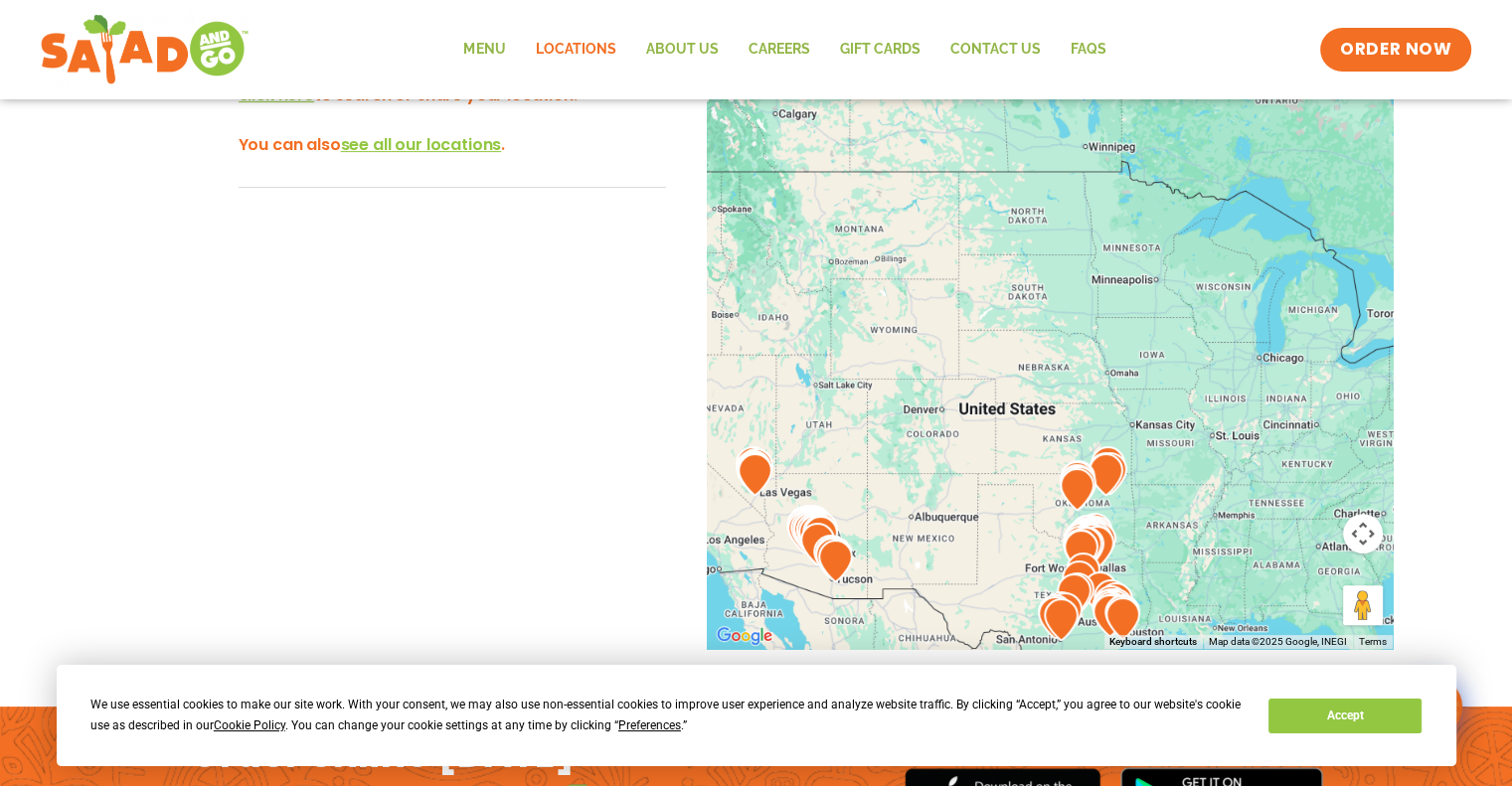 scroll, scrollTop: 596, scrollLeft: 0, axis: vertical 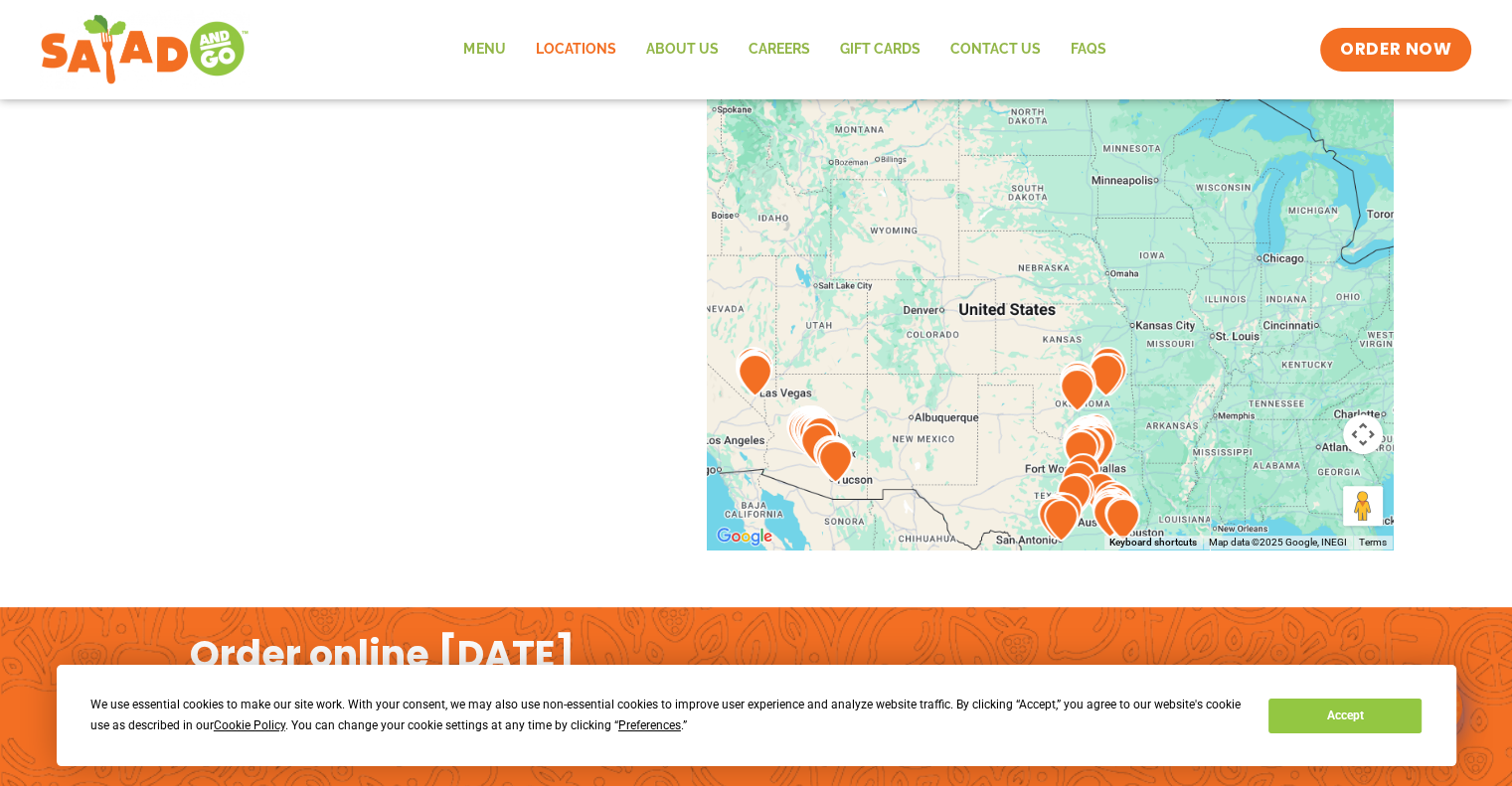 drag, startPoint x: 950, startPoint y: 387, endPoint x: 977, endPoint y: 288, distance: 102.61579 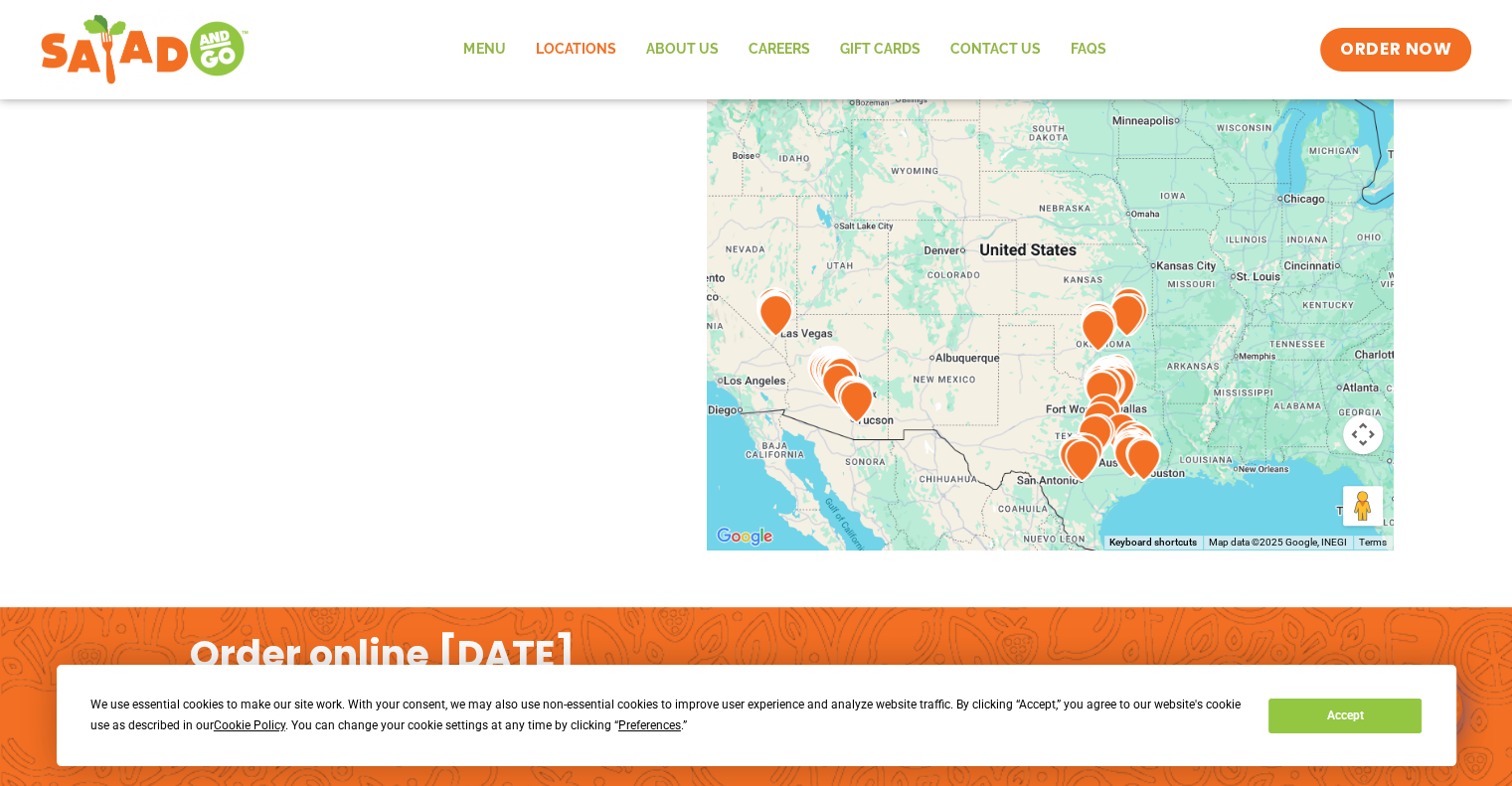 click at bounding box center (1050, 221) 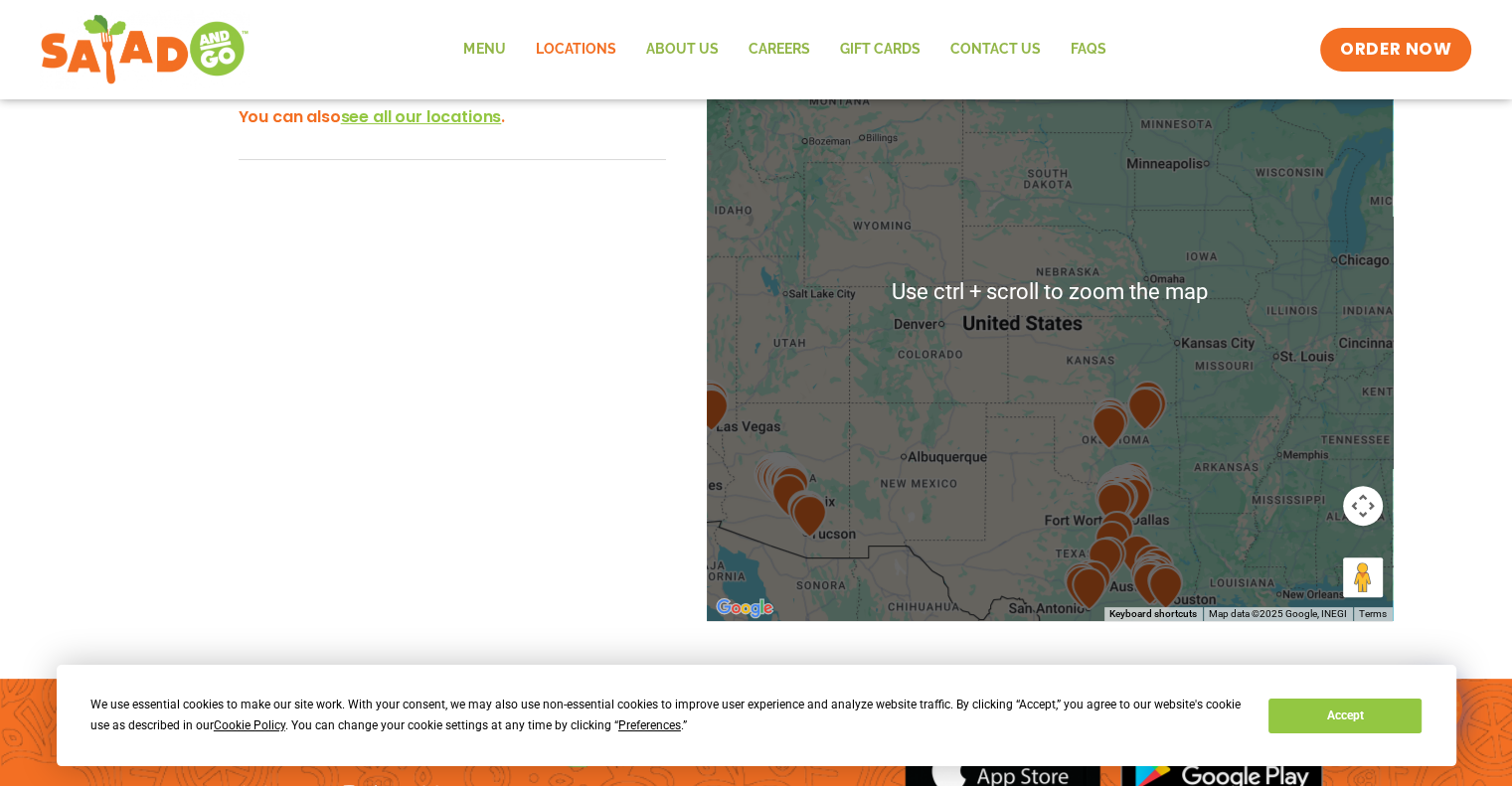 scroll, scrollTop: 522, scrollLeft: 0, axis: vertical 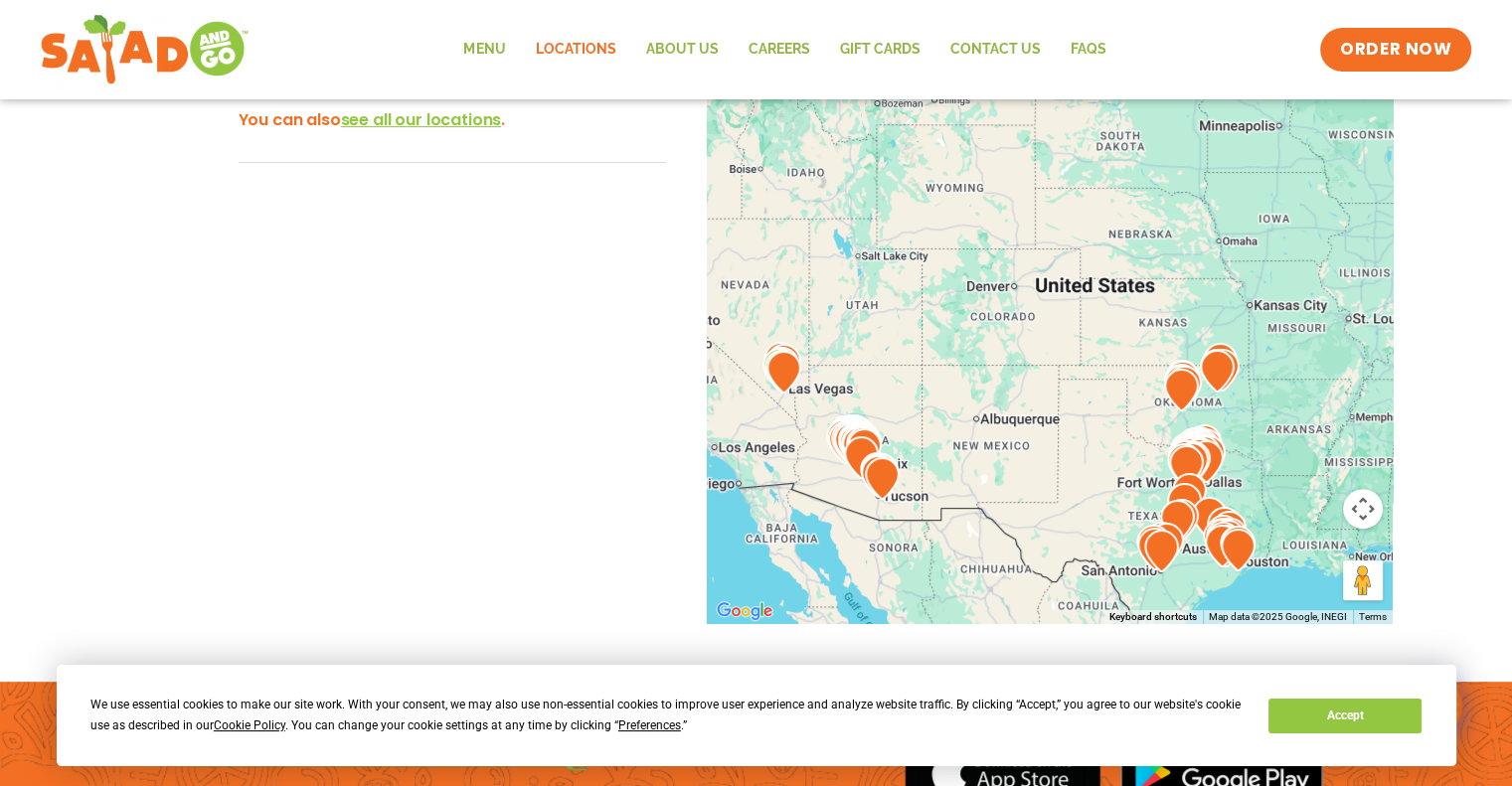 drag, startPoint x: 1034, startPoint y: 378, endPoint x: 1148, endPoint y: 303, distance: 136.4588 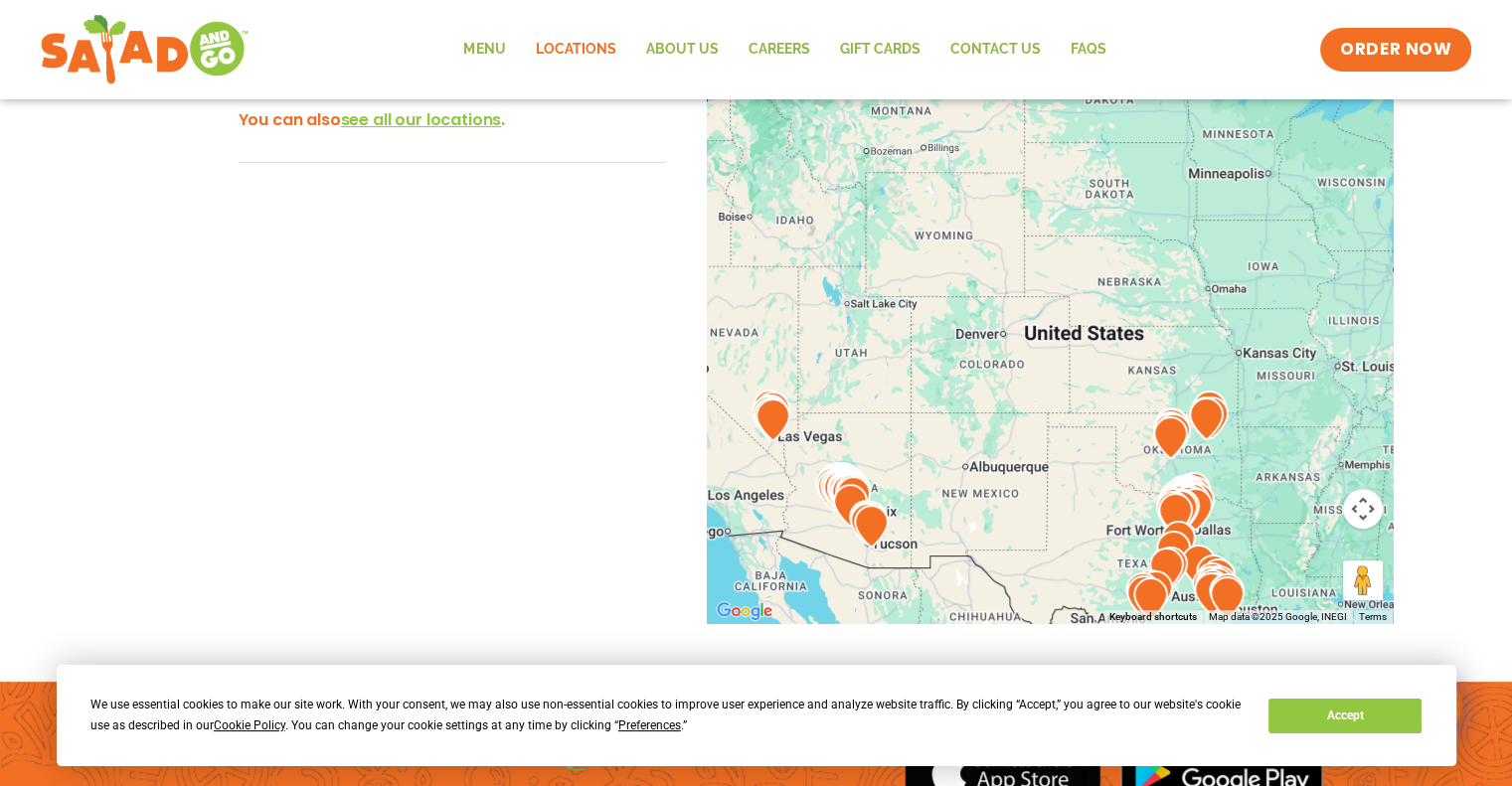 drag, startPoint x: 1059, startPoint y: 434, endPoint x: 1056, endPoint y: 445, distance: 11.401754 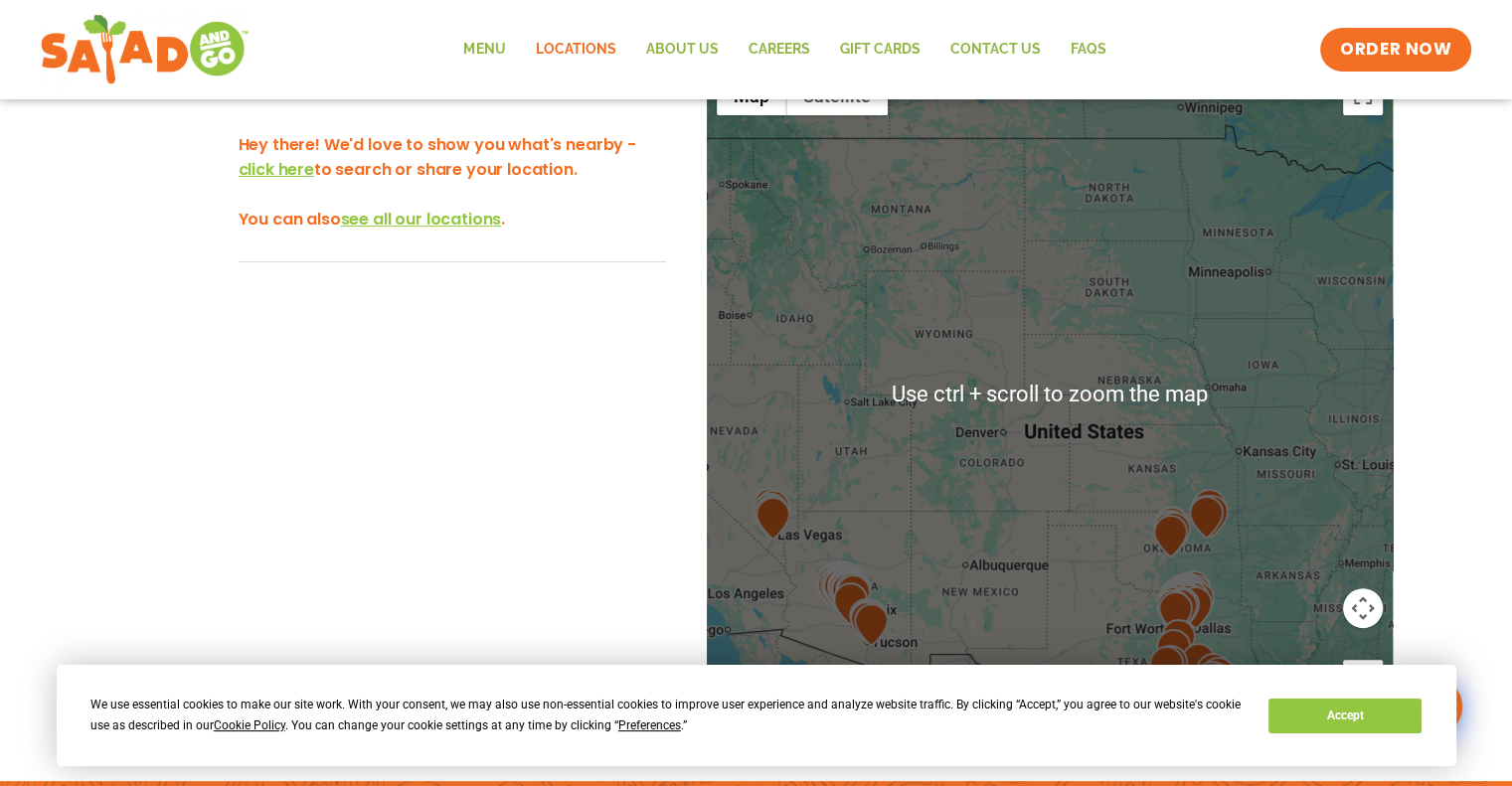 drag, startPoint x: 1050, startPoint y: 432, endPoint x: 1034, endPoint y: 439, distance: 17.464249 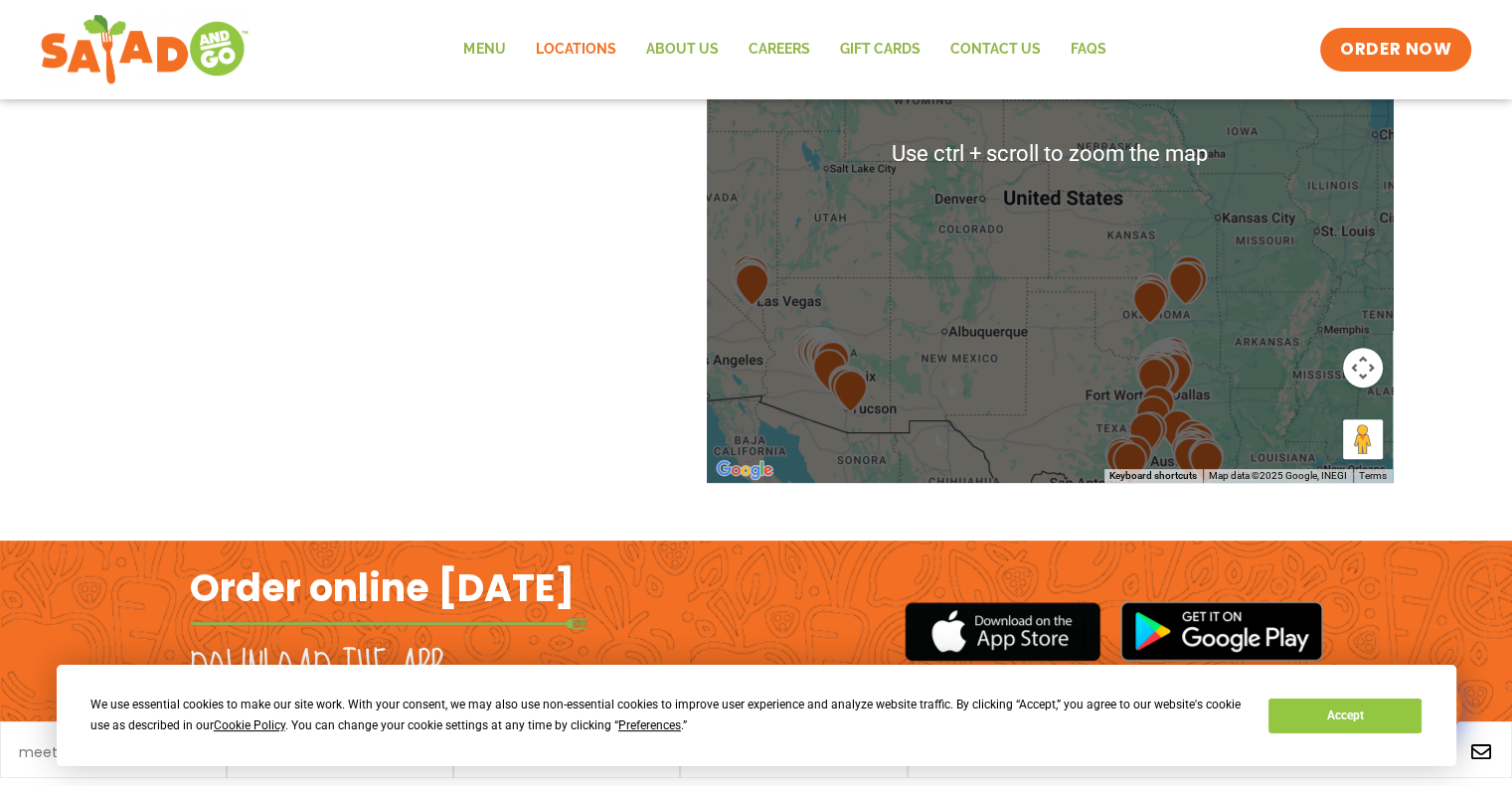 scroll, scrollTop: 522, scrollLeft: 0, axis: vertical 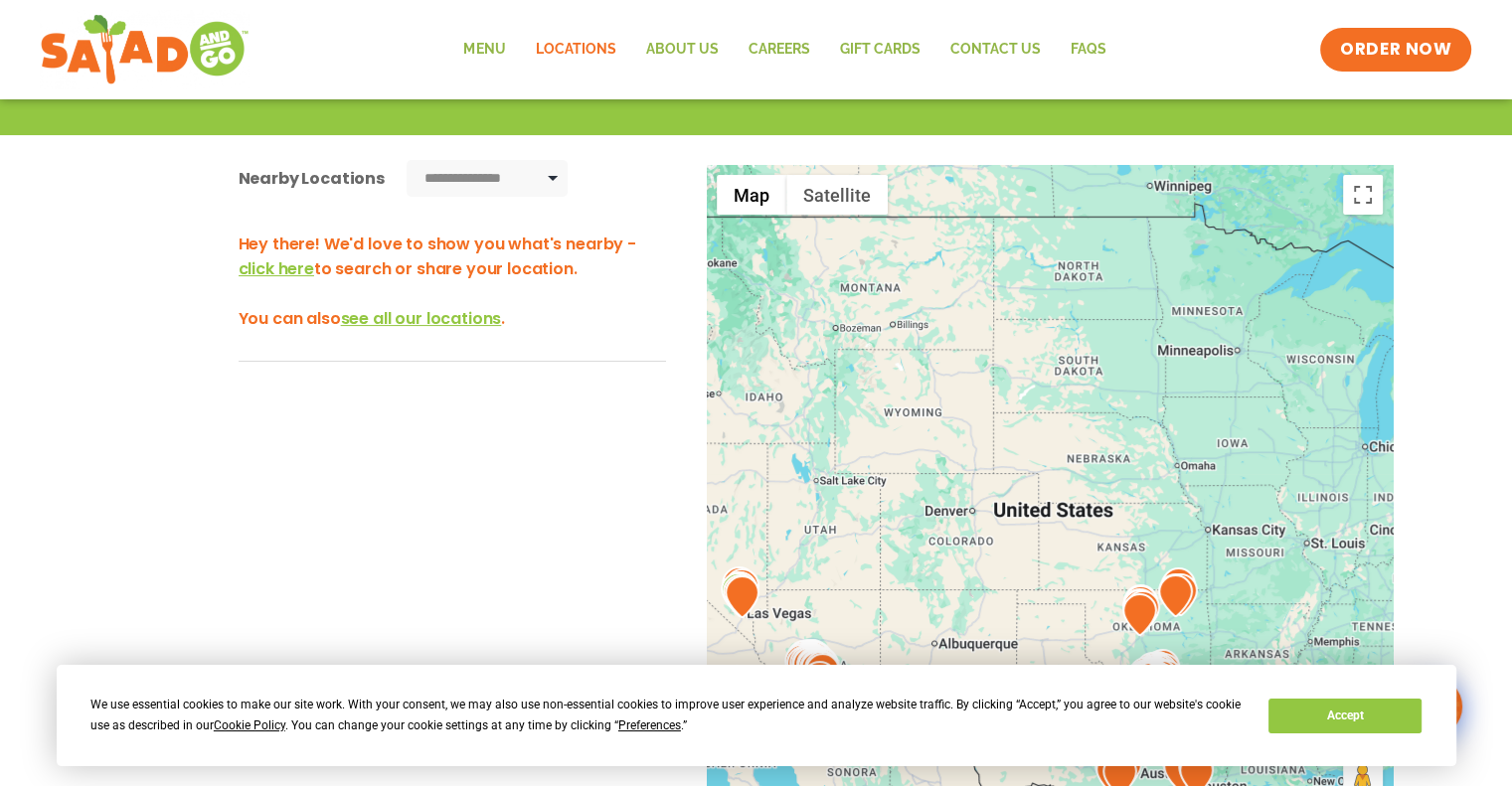 drag, startPoint x: 1236, startPoint y: 355, endPoint x: 1226, endPoint y: 349, distance: 11.661904 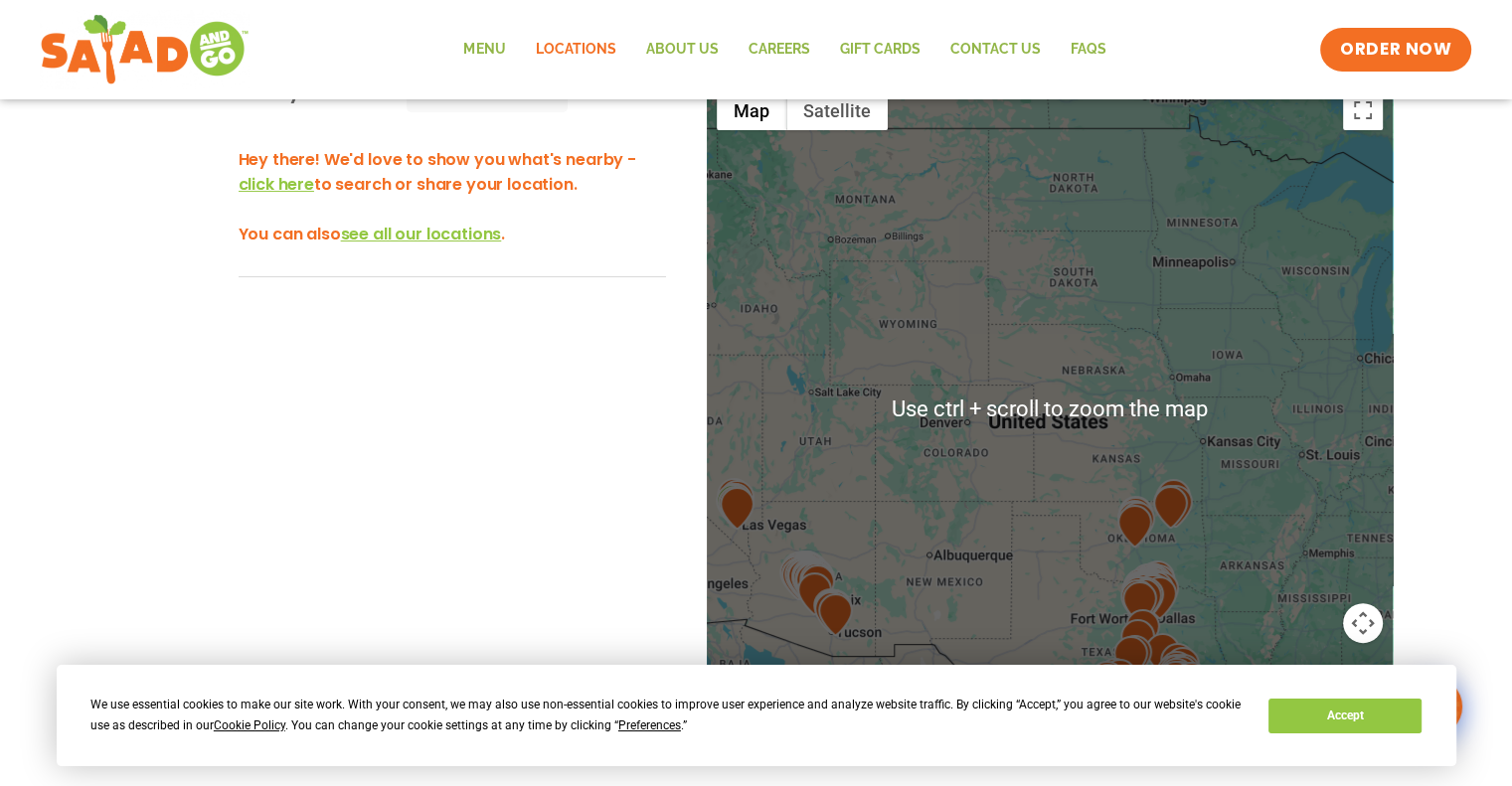 scroll, scrollTop: 522, scrollLeft: 0, axis: vertical 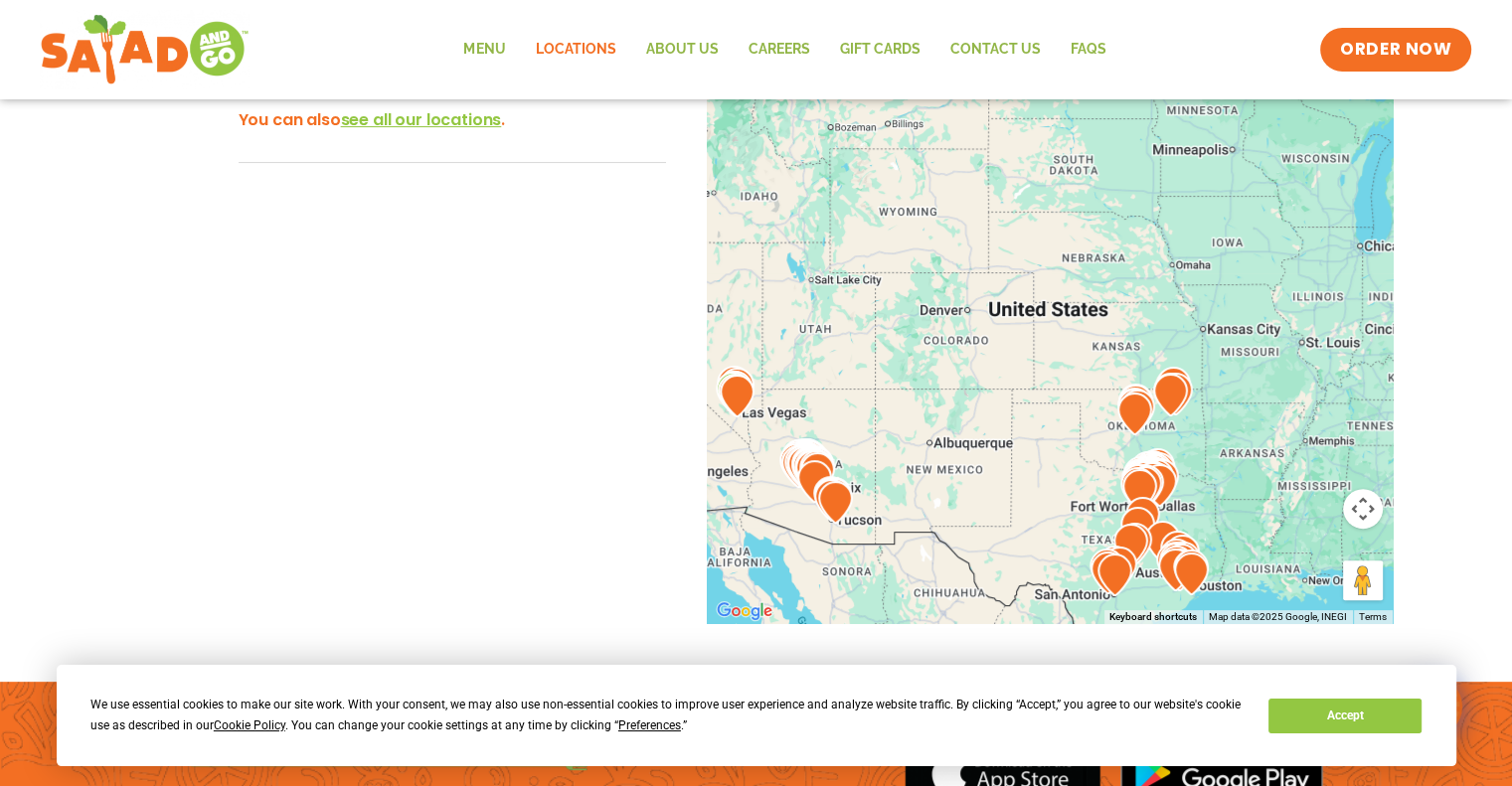 drag, startPoint x: 1222, startPoint y: 379, endPoint x: 1211, endPoint y: 400, distance: 23.706539 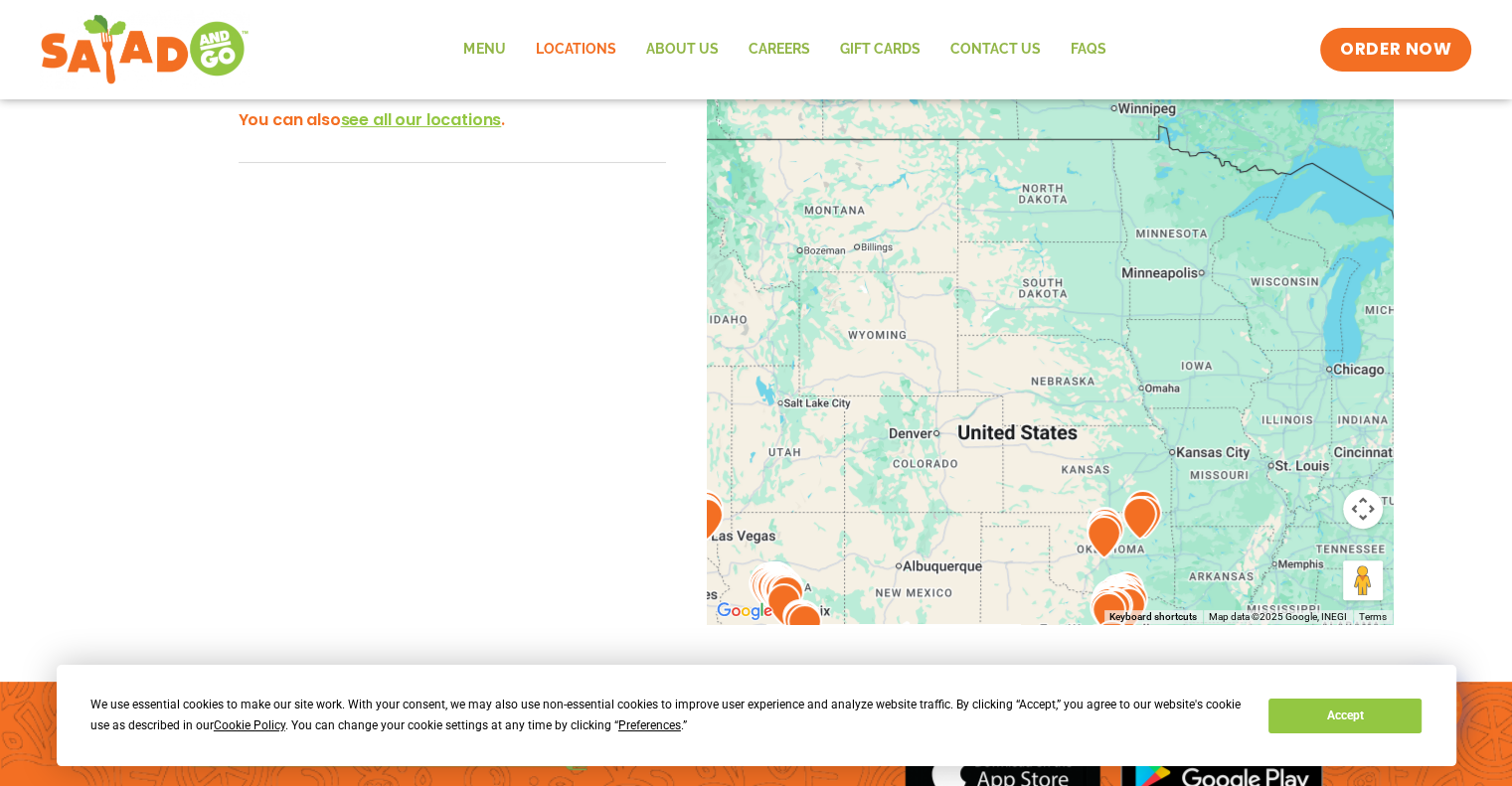 drag, startPoint x: 1121, startPoint y: 440, endPoint x: 1091, endPoint y: 565, distance: 128.5496 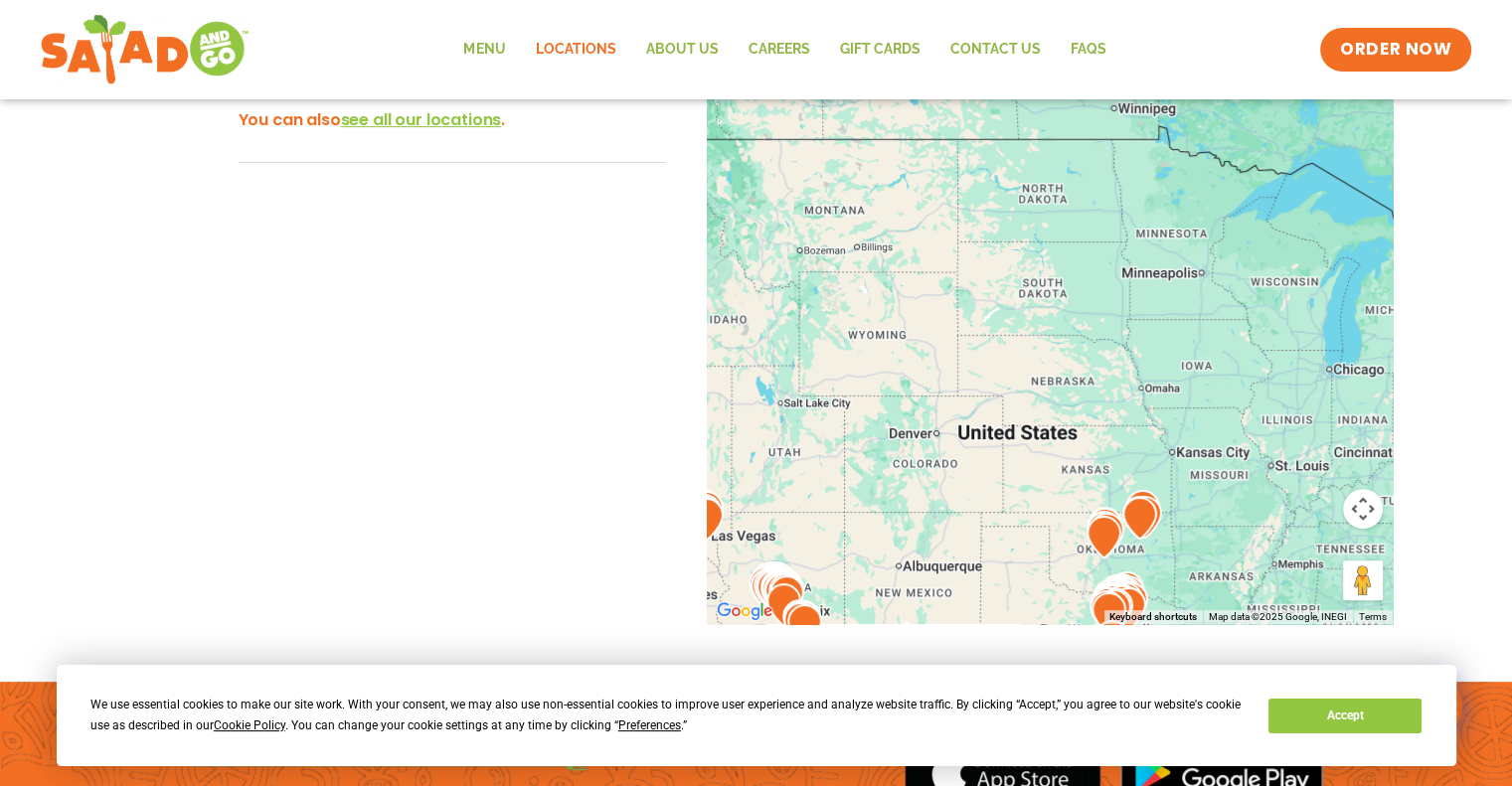 drag, startPoint x: 1024, startPoint y: 642, endPoint x: 975, endPoint y: 208, distance: 436.75737 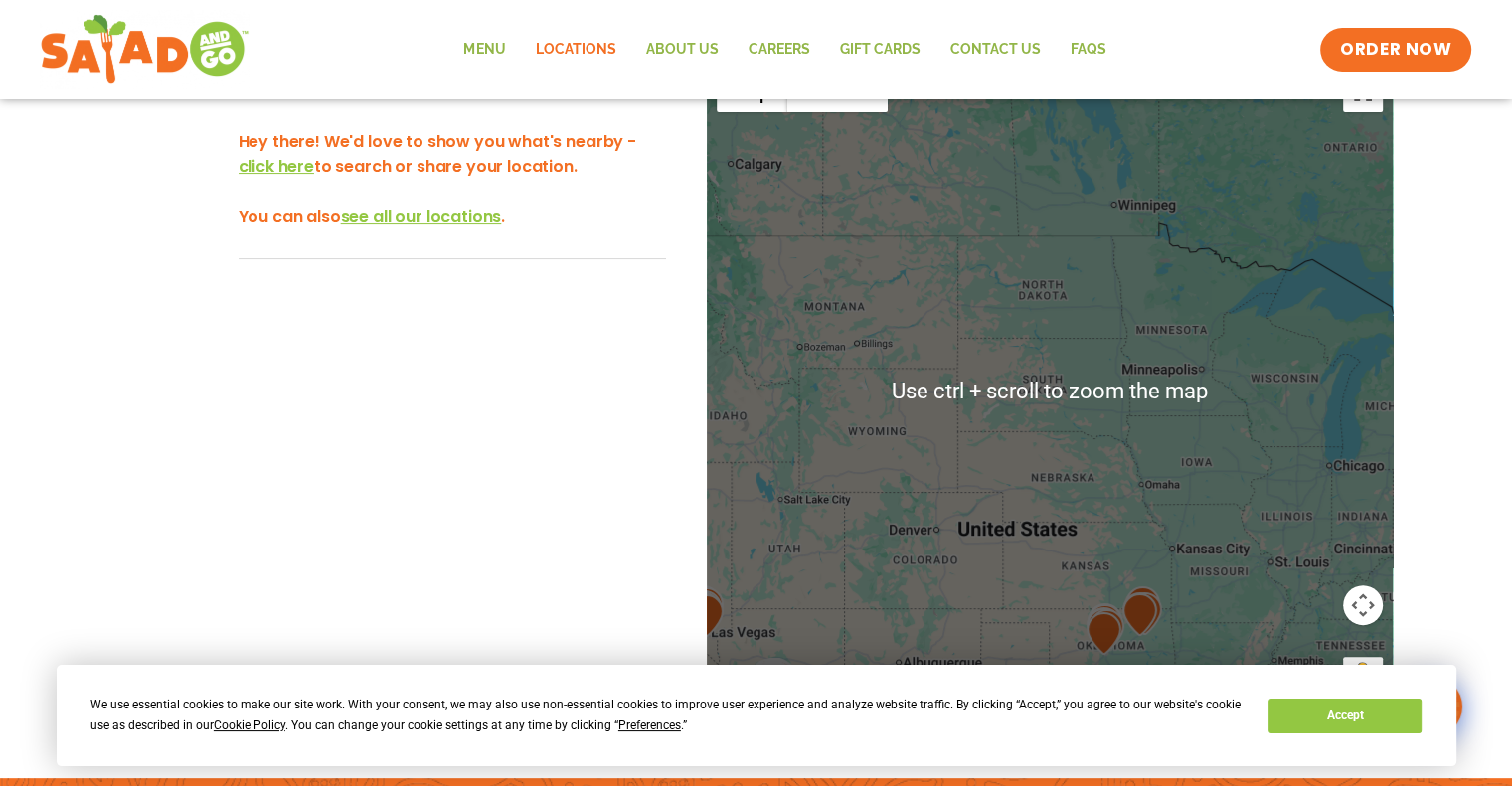 scroll, scrollTop: 422, scrollLeft: 0, axis: vertical 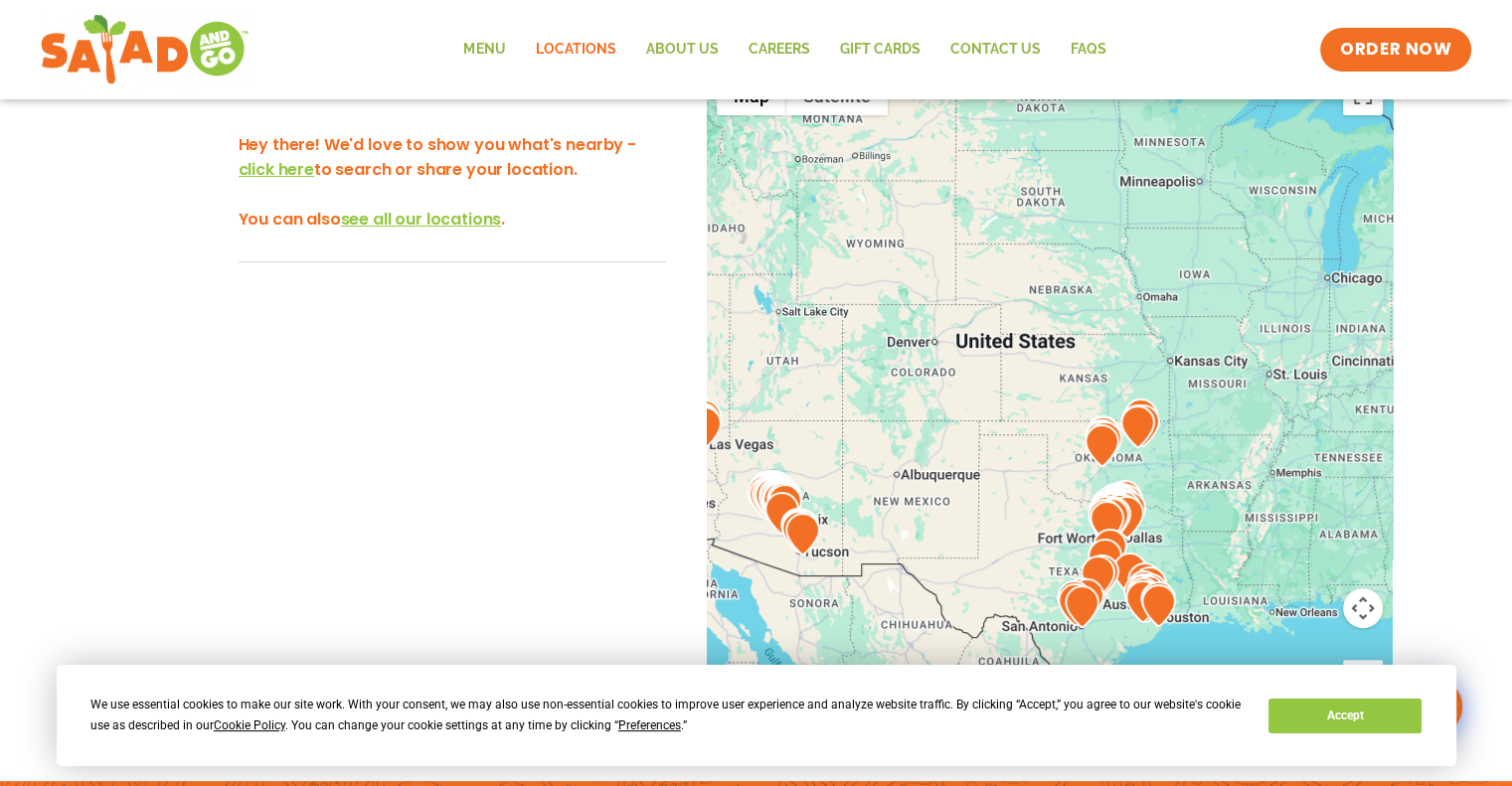 drag, startPoint x: 1155, startPoint y: 498, endPoint x: 1153, endPoint y: 307, distance: 191.01047 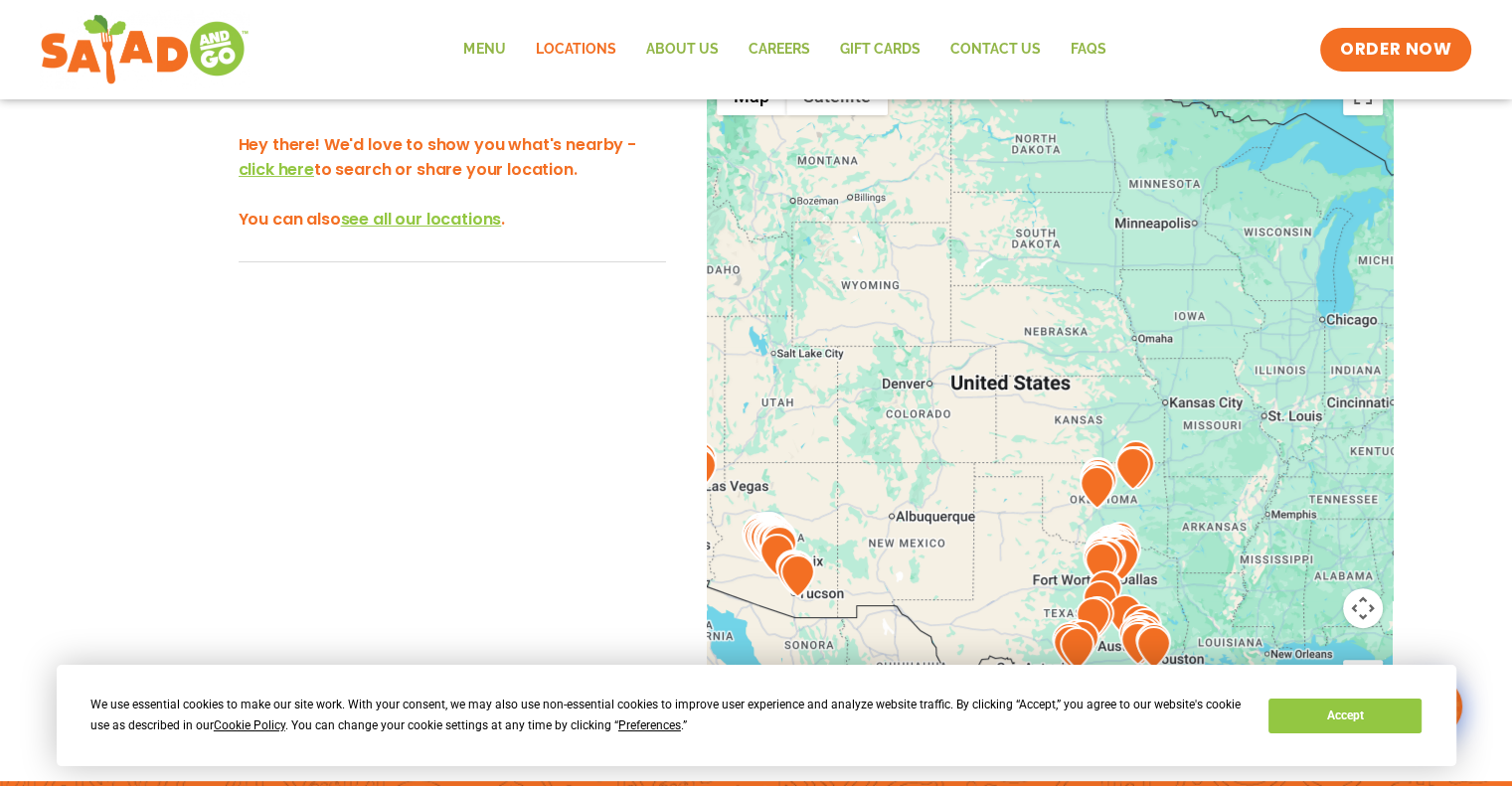 drag, startPoint x: 1162, startPoint y: 376, endPoint x: 1158, endPoint y: 430, distance: 54.147945 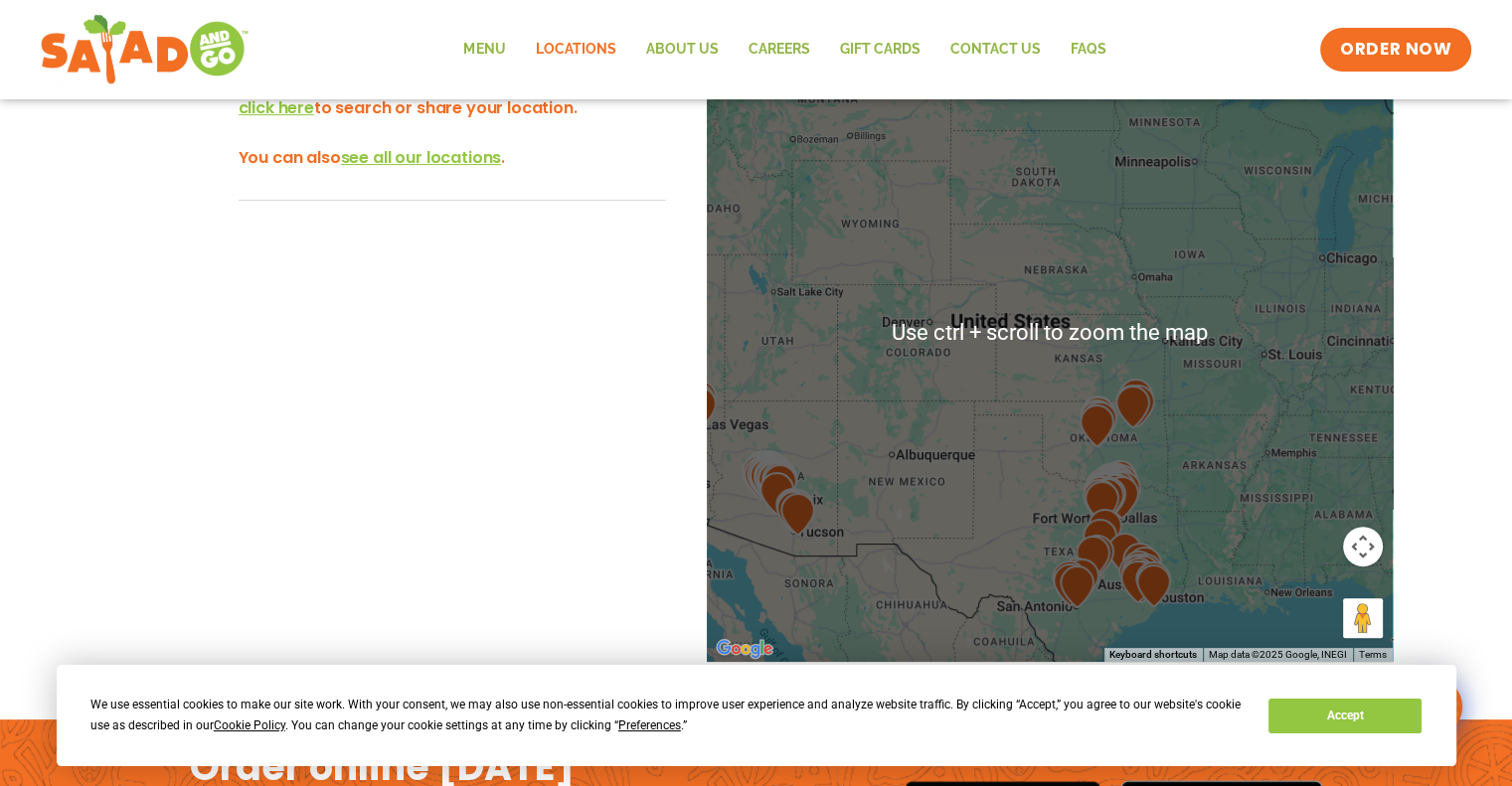 scroll, scrollTop: 323, scrollLeft: 0, axis: vertical 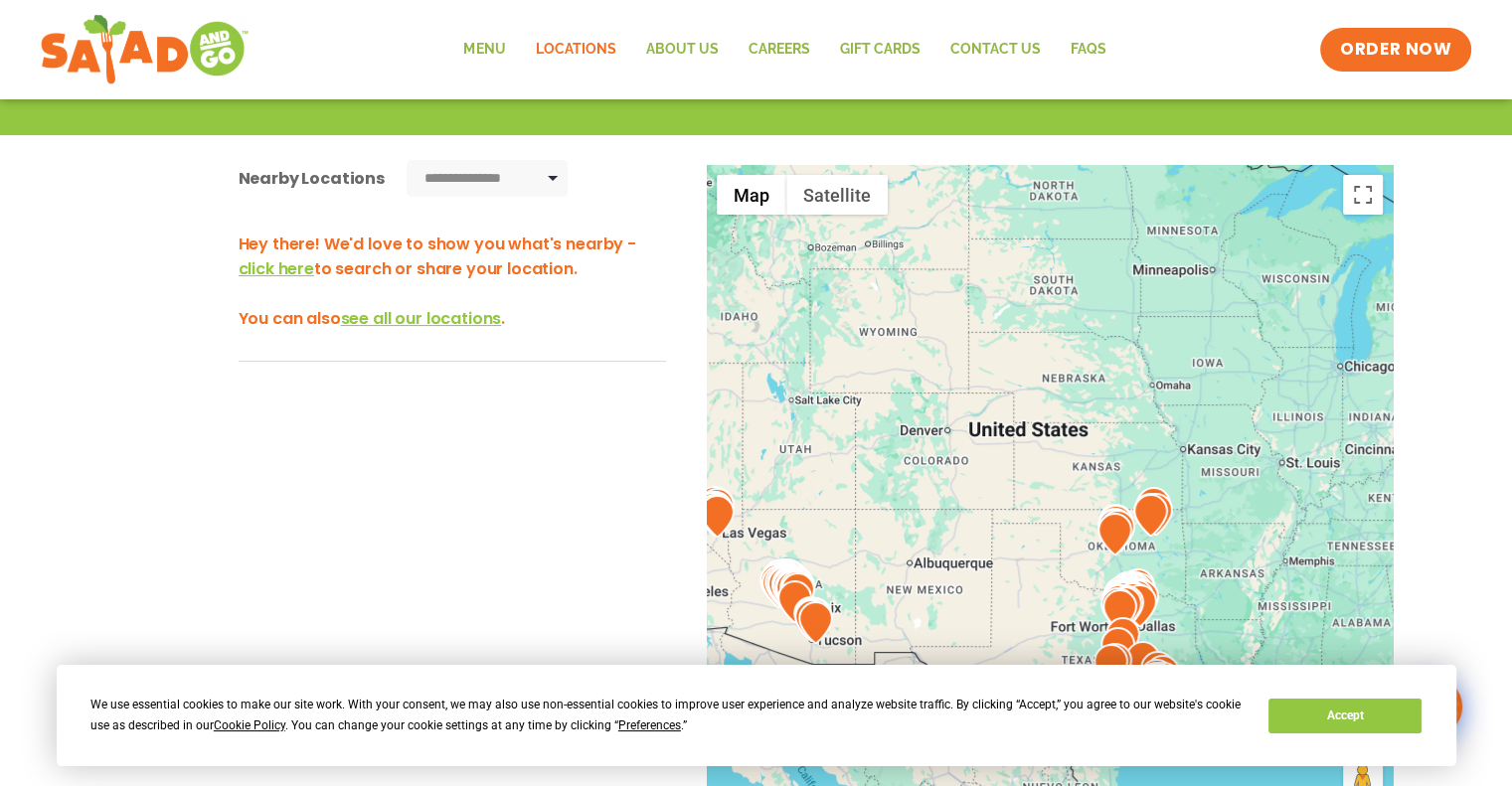 drag, startPoint x: 1175, startPoint y: 450, endPoint x: 1198, endPoint y: 382, distance: 71.7844 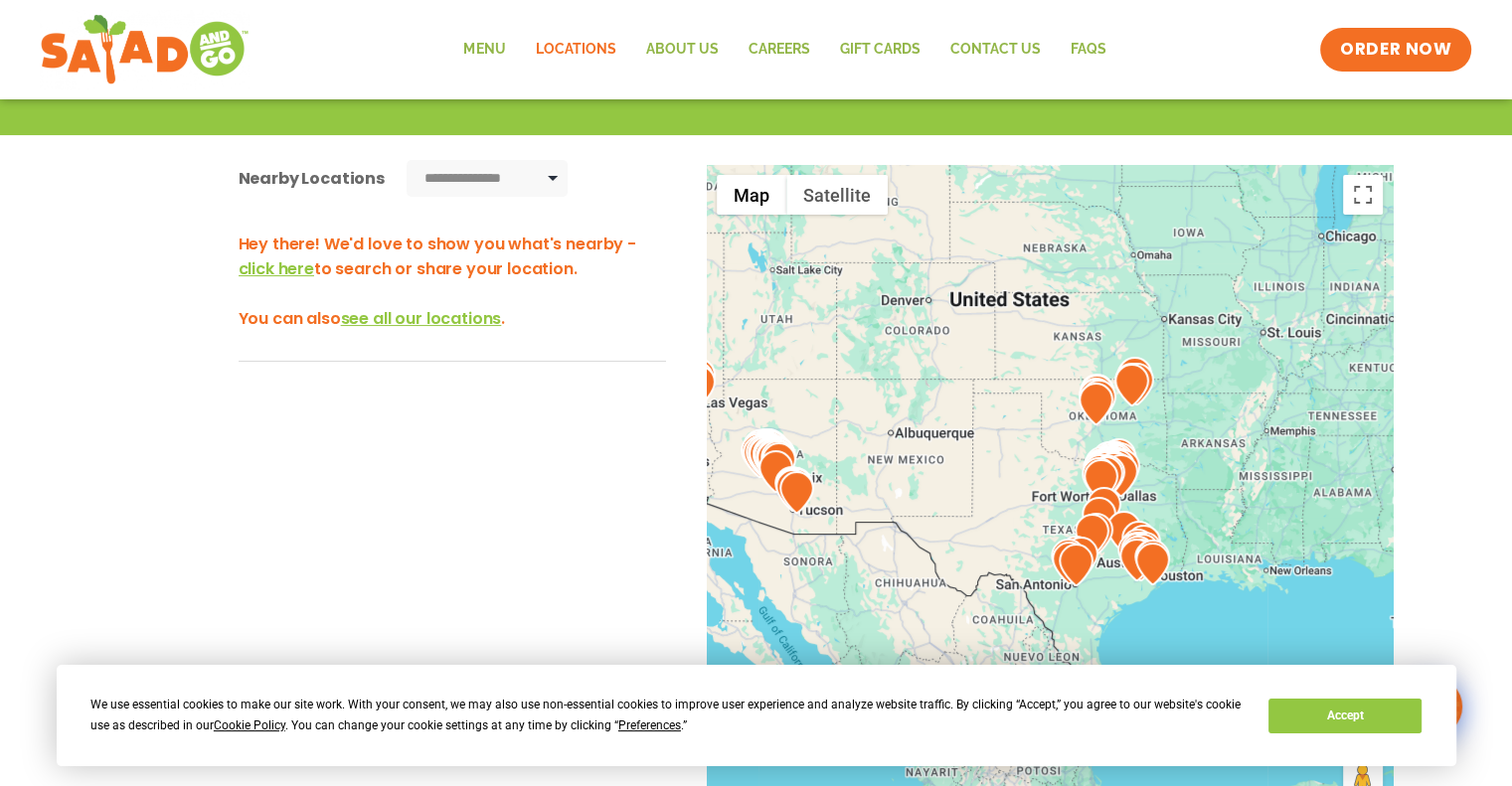 drag, startPoint x: 1187, startPoint y: 449, endPoint x: 1169, endPoint y: 347, distance: 103.57606 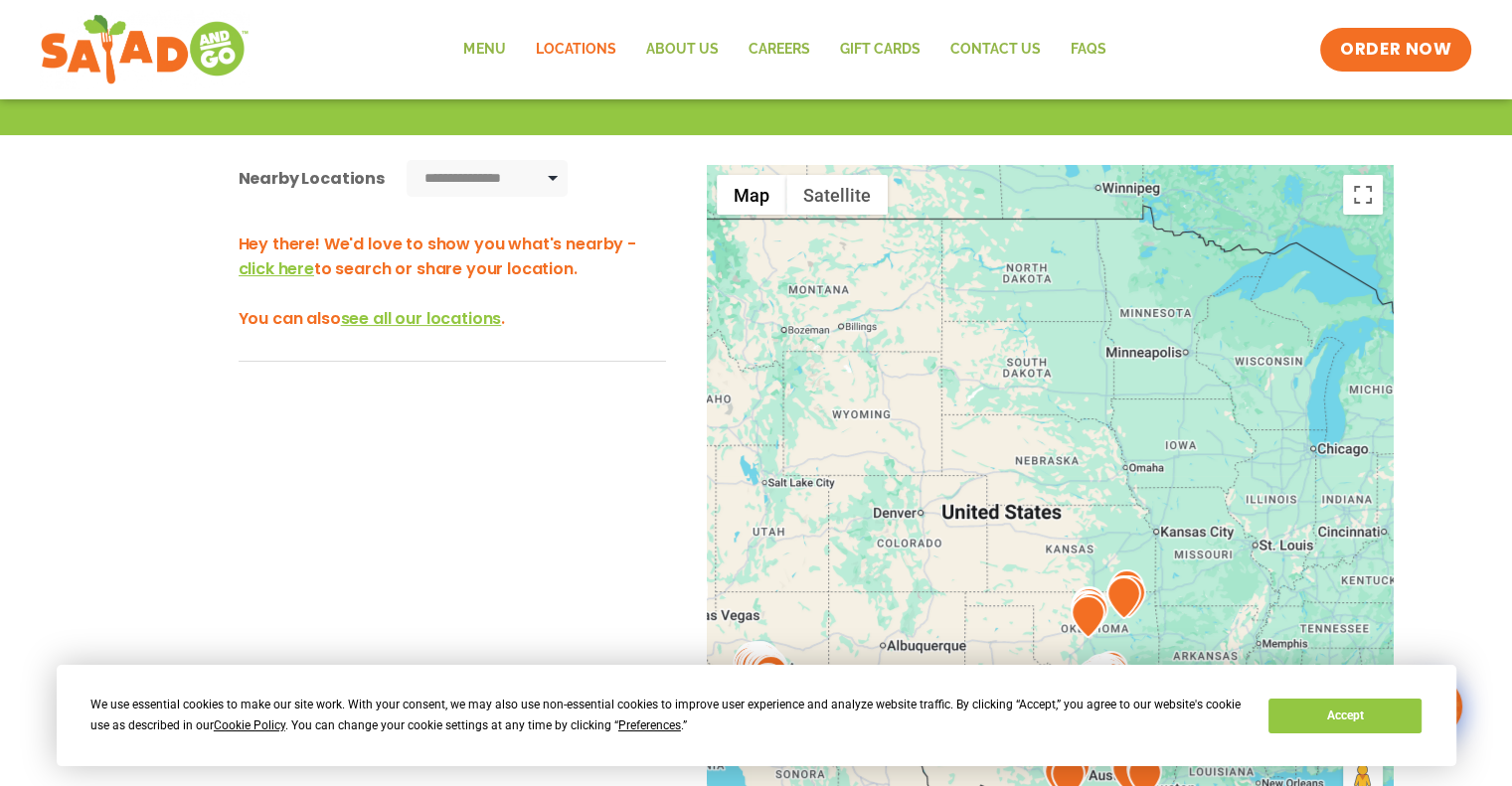 drag, startPoint x: 1169, startPoint y: 392, endPoint x: 1138, endPoint y: 479, distance: 92.358 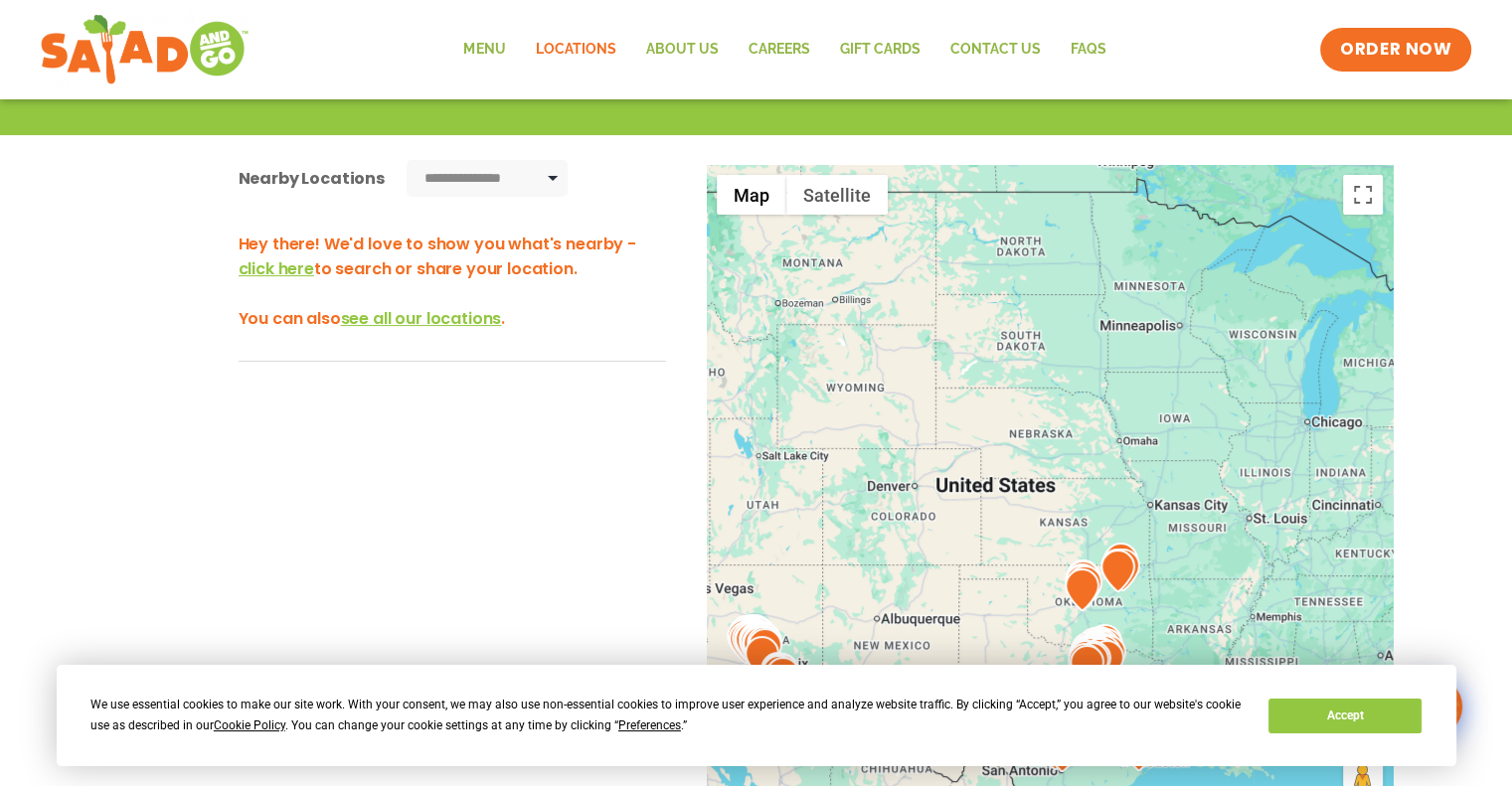 drag, startPoint x: 1117, startPoint y: 391, endPoint x: 1111, endPoint y: 367, distance: 24.738634 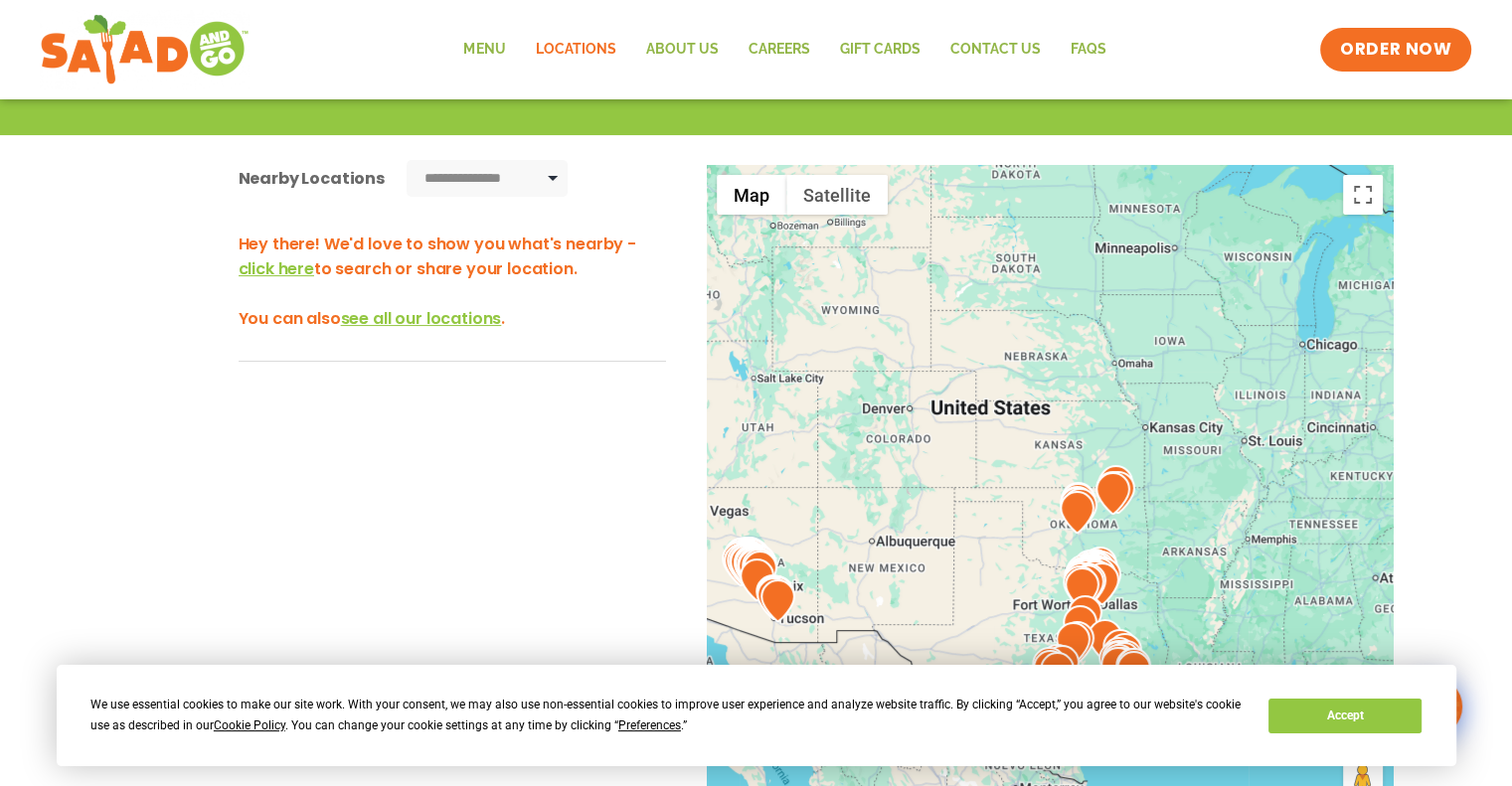 drag, startPoint x: 1064, startPoint y: 460, endPoint x: 1058, endPoint y: 413, distance: 47.38143 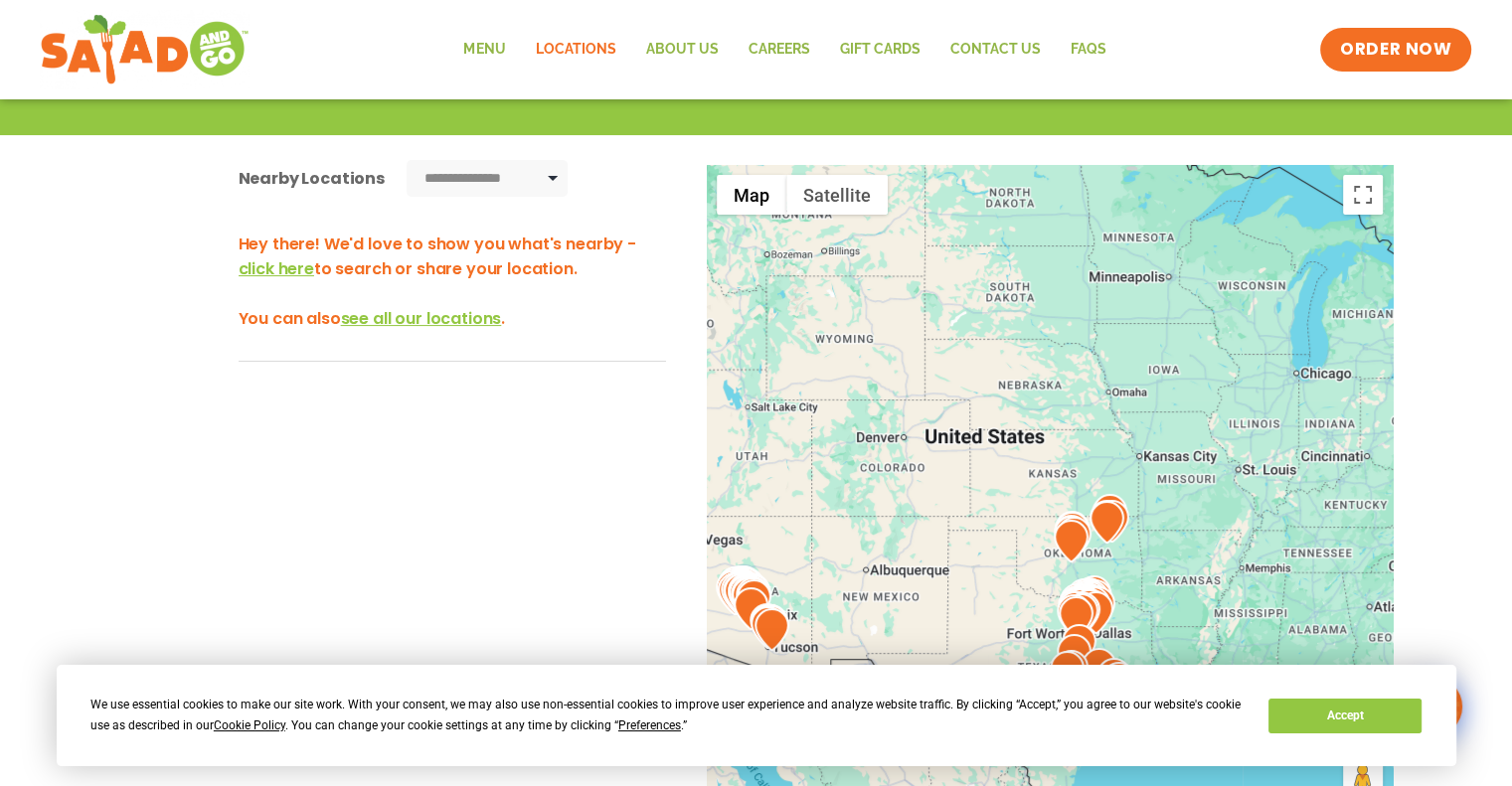 drag, startPoint x: 1032, startPoint y: 397, endPoint x: 1033, endPoint y: 498, distance: 101.00495 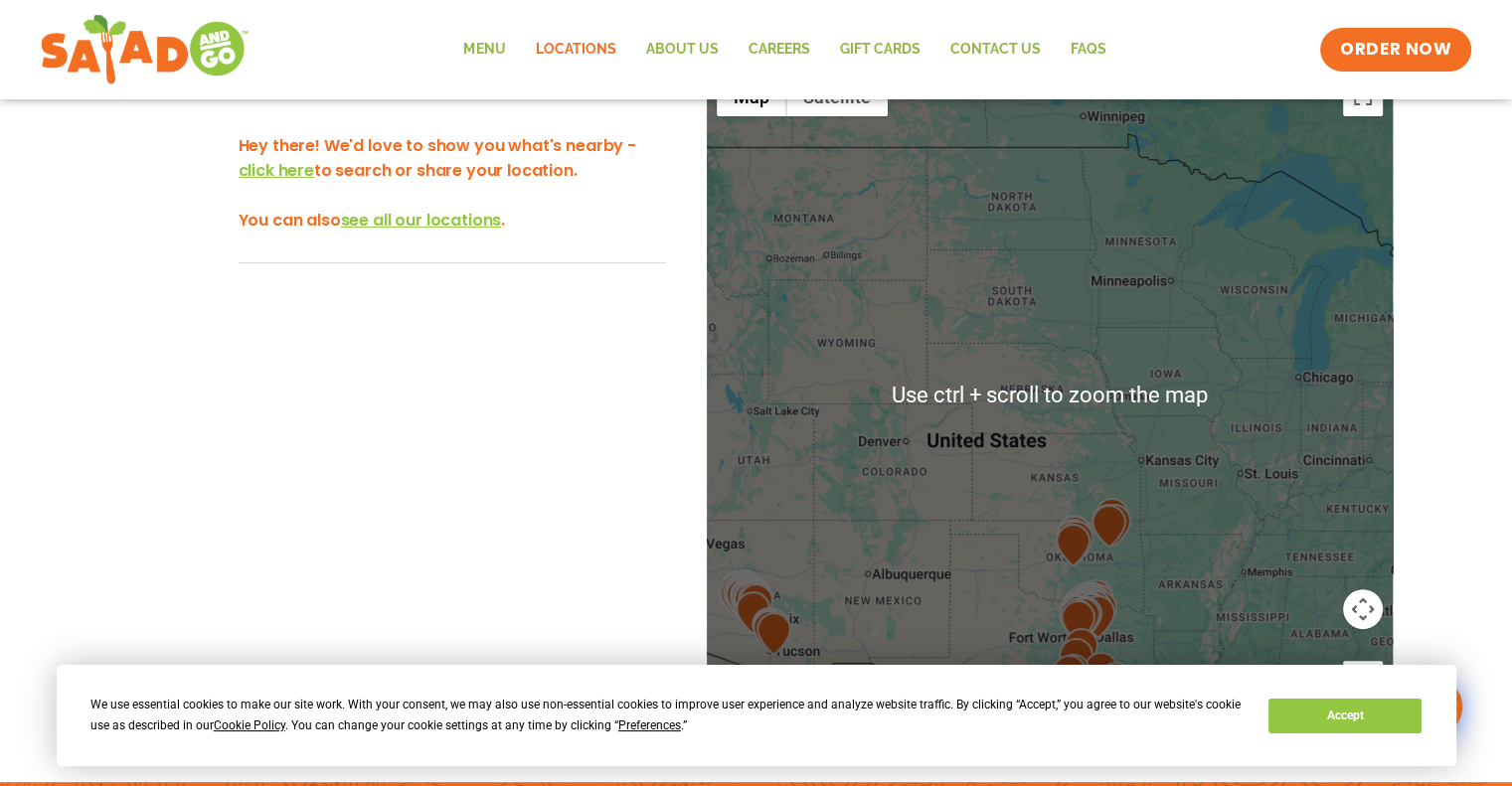 scroll, scrollTop: 422, scrollLeft: 0, axis: vertical 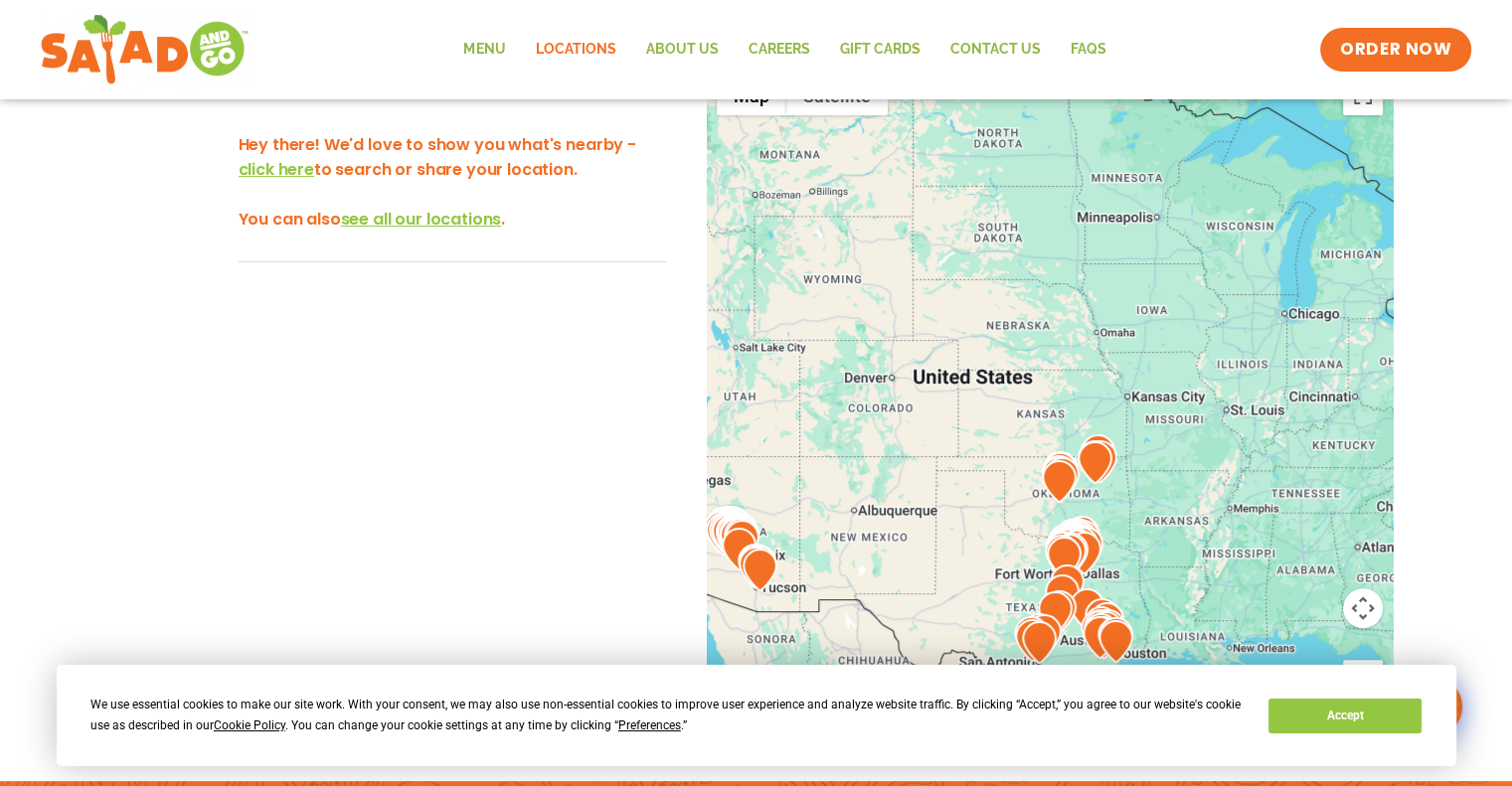 drag, startPoint x: 1110, startPoint y: 485, endPoint x: 1095, endPoint y: 416, distance: 70.61161 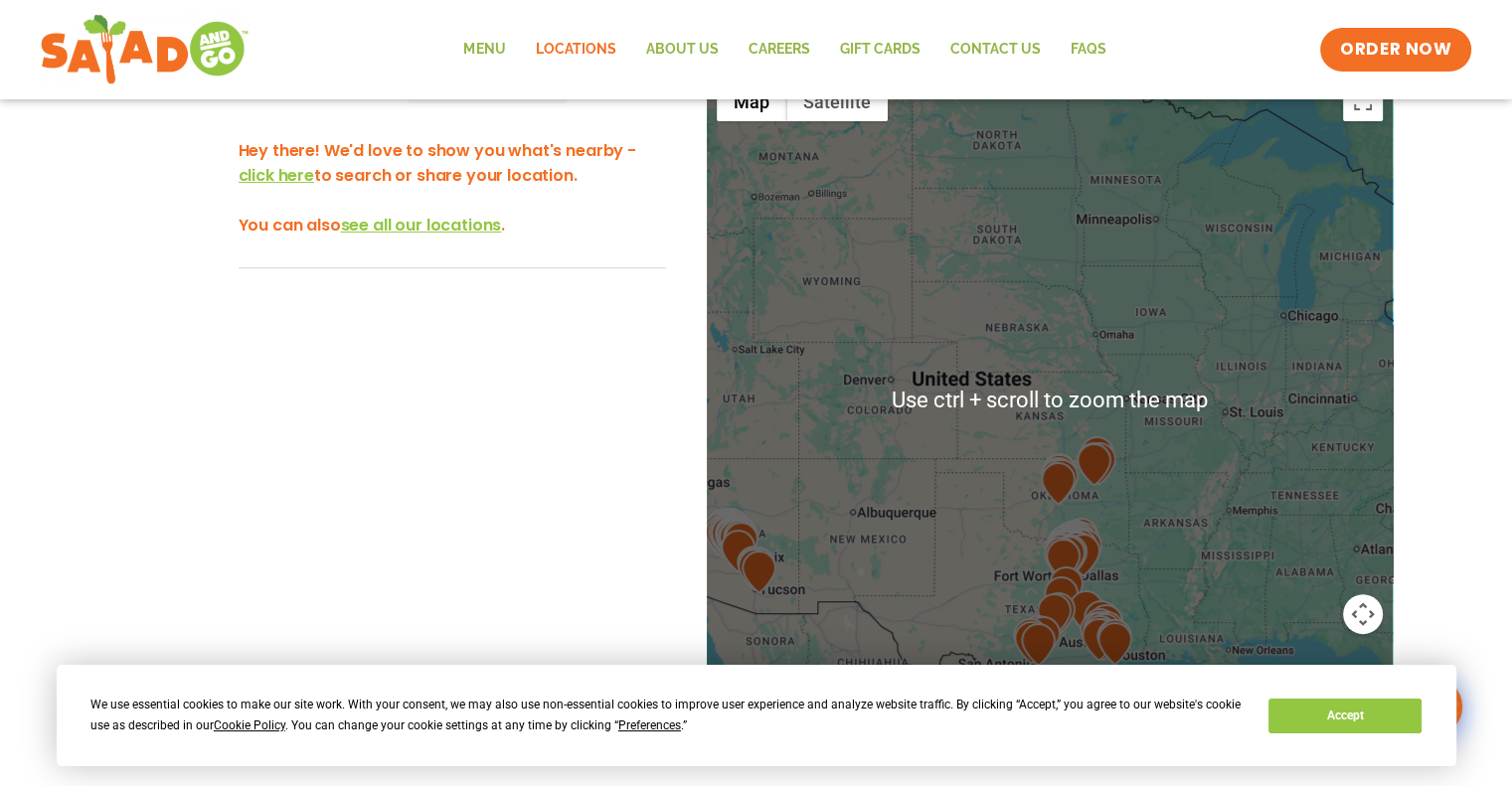 scroll, scrollTop: 422, scrollLeft: 0, axis: vertical 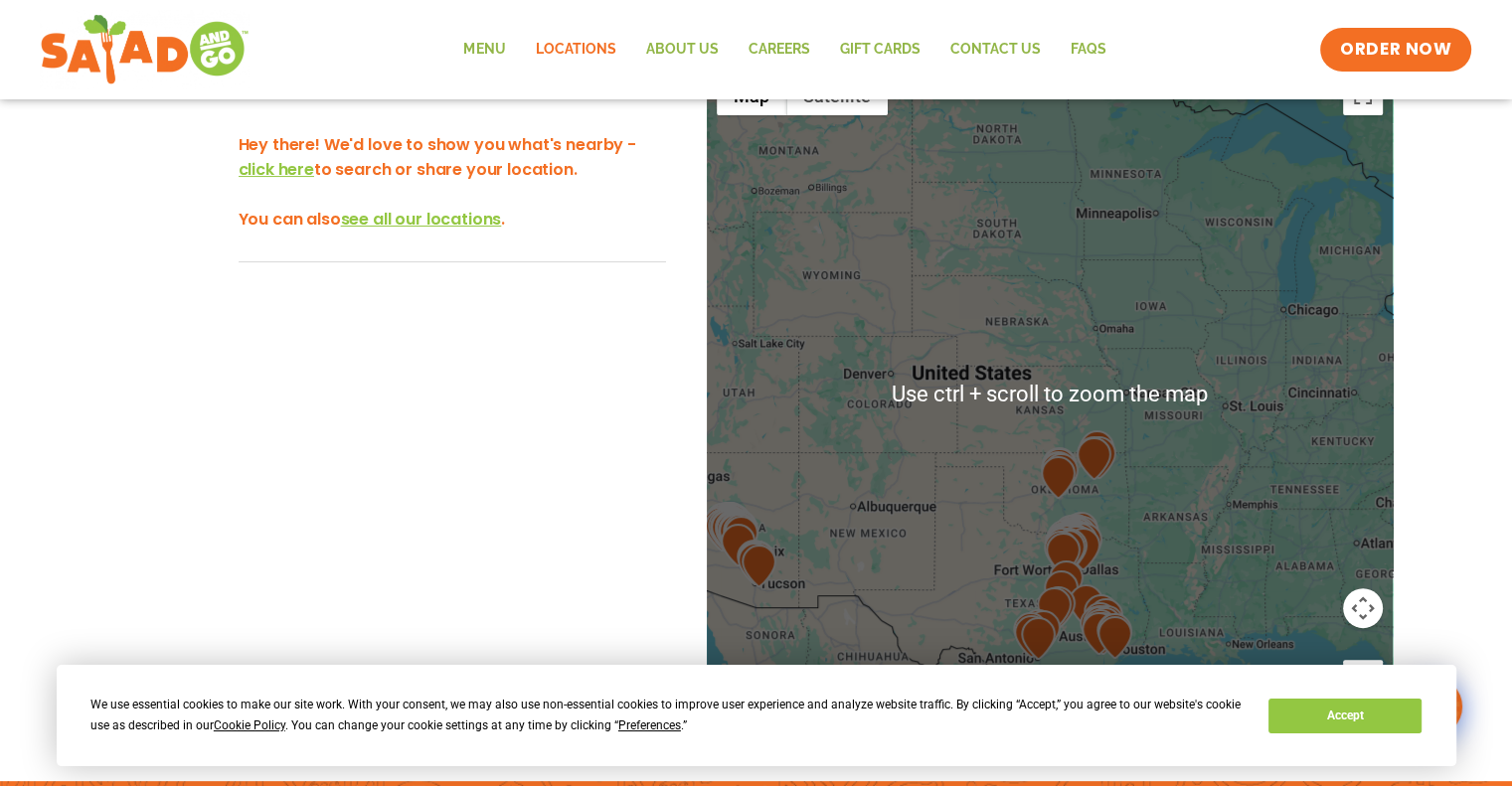 click at bounding box center [1050, 394] 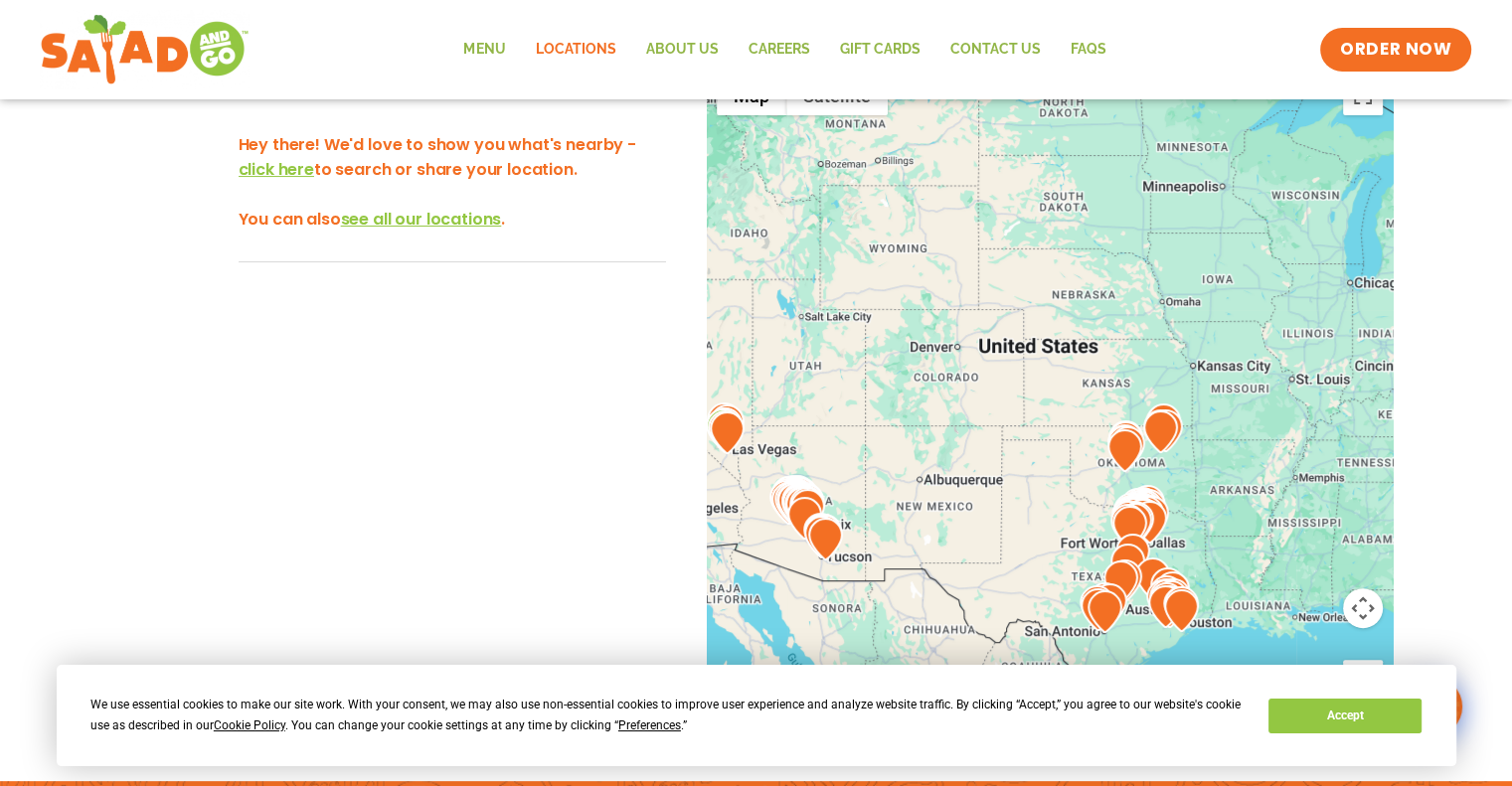 drag, startPoint x: 1114, startPoint y: 333, endPoint x: 1181, endPoint y: 306, distance: 72.235725 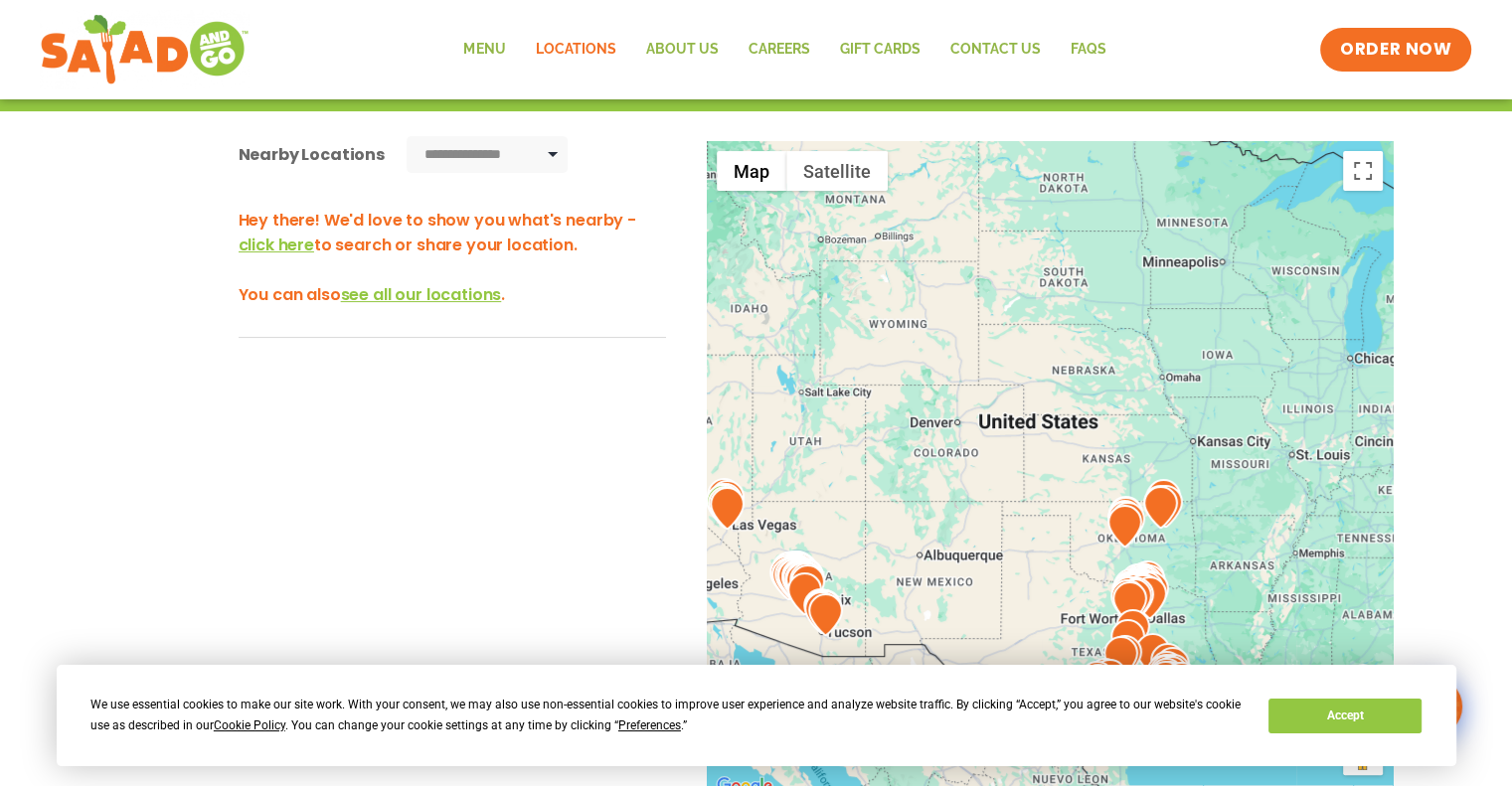 scroll, scrollTop: 522, scrollLeft: 0, axis: vertical 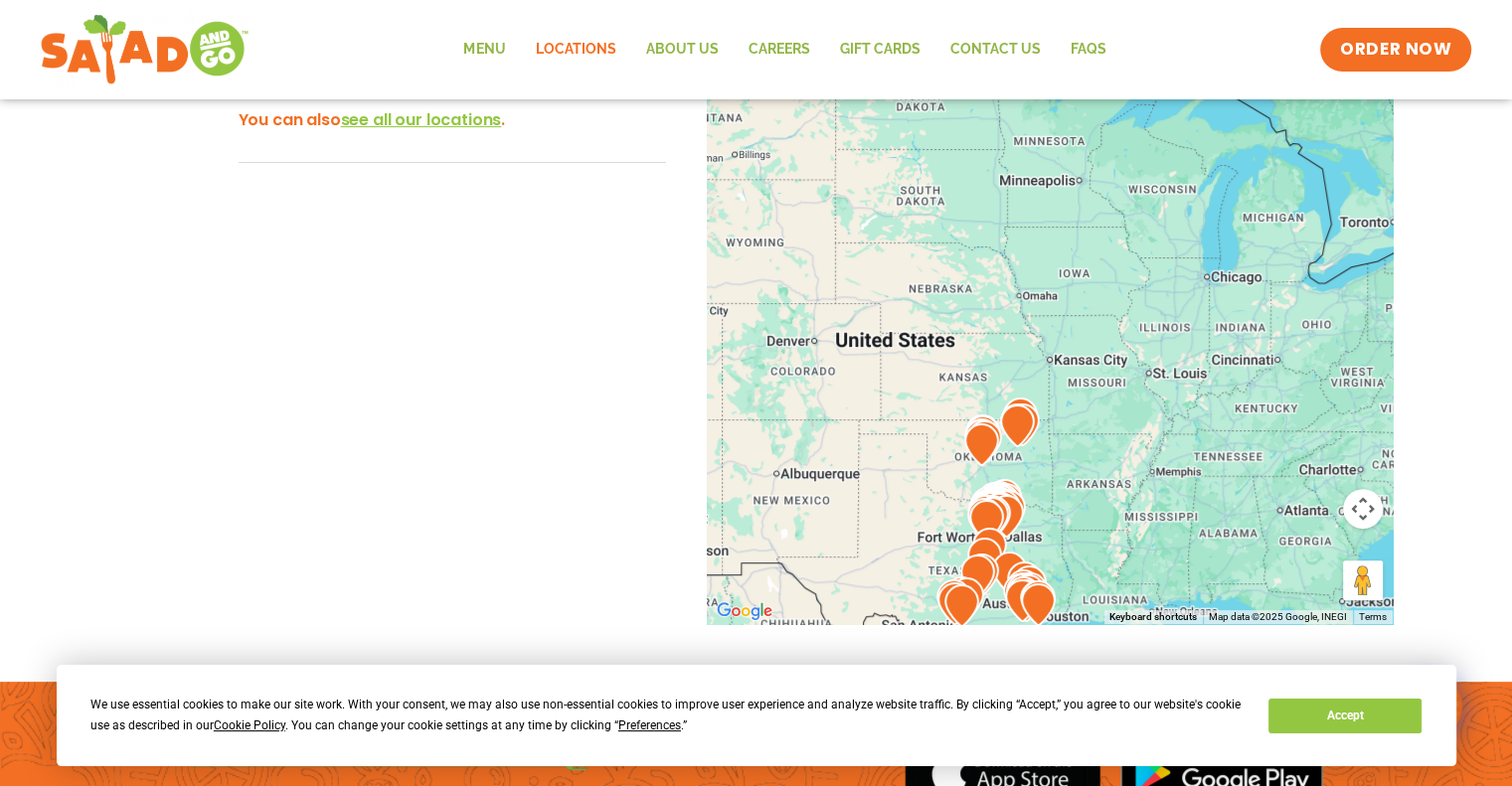 drag, startPoint x: 989, startPoint y: 394, endPoint x: 994, endPoint y: 366, distance: 28.442925 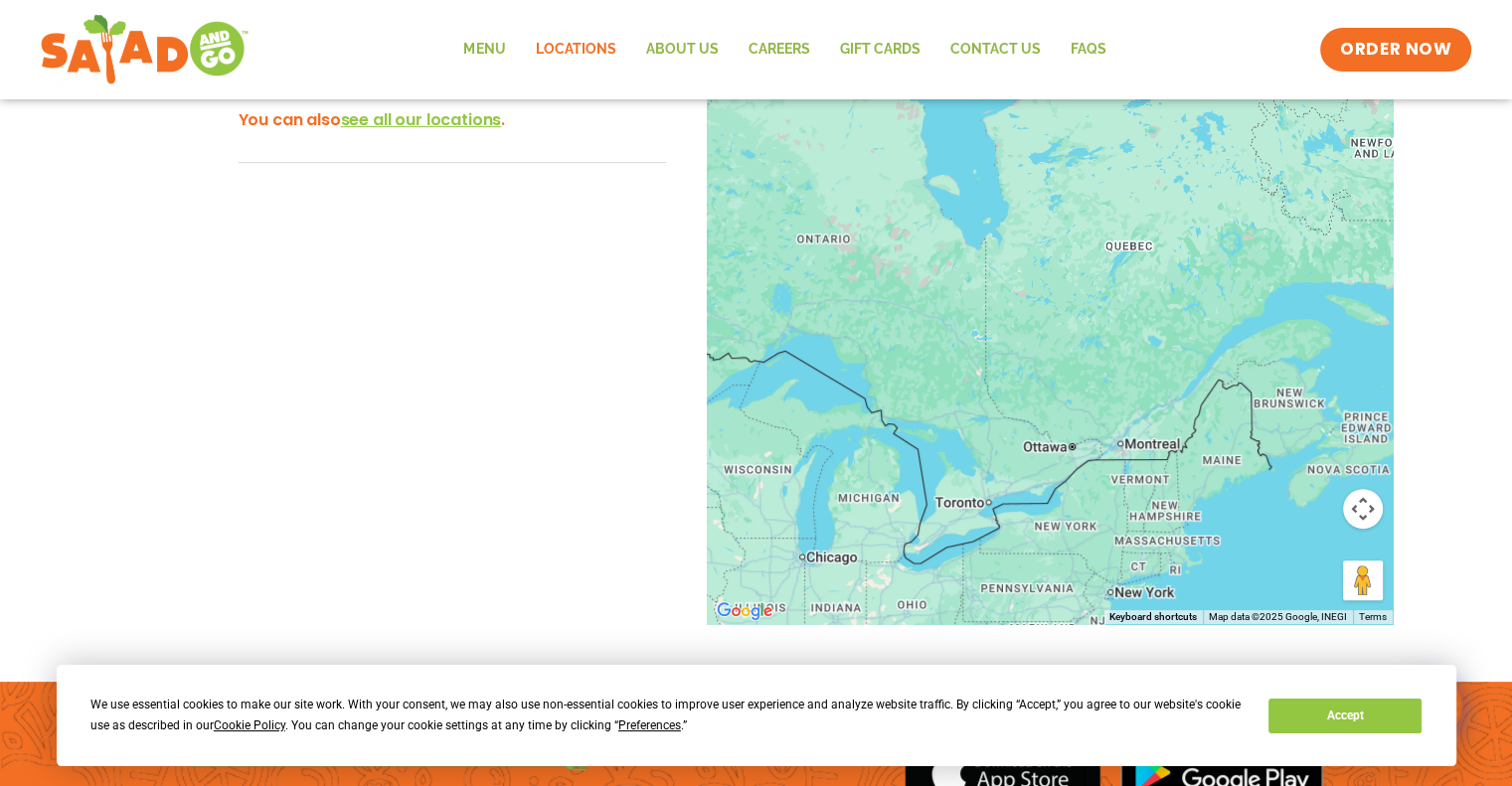drag, startPoint x: 1103, startPoint y: 327, endPoint x: 1161, endPoint y: 245, distance: 100.43904 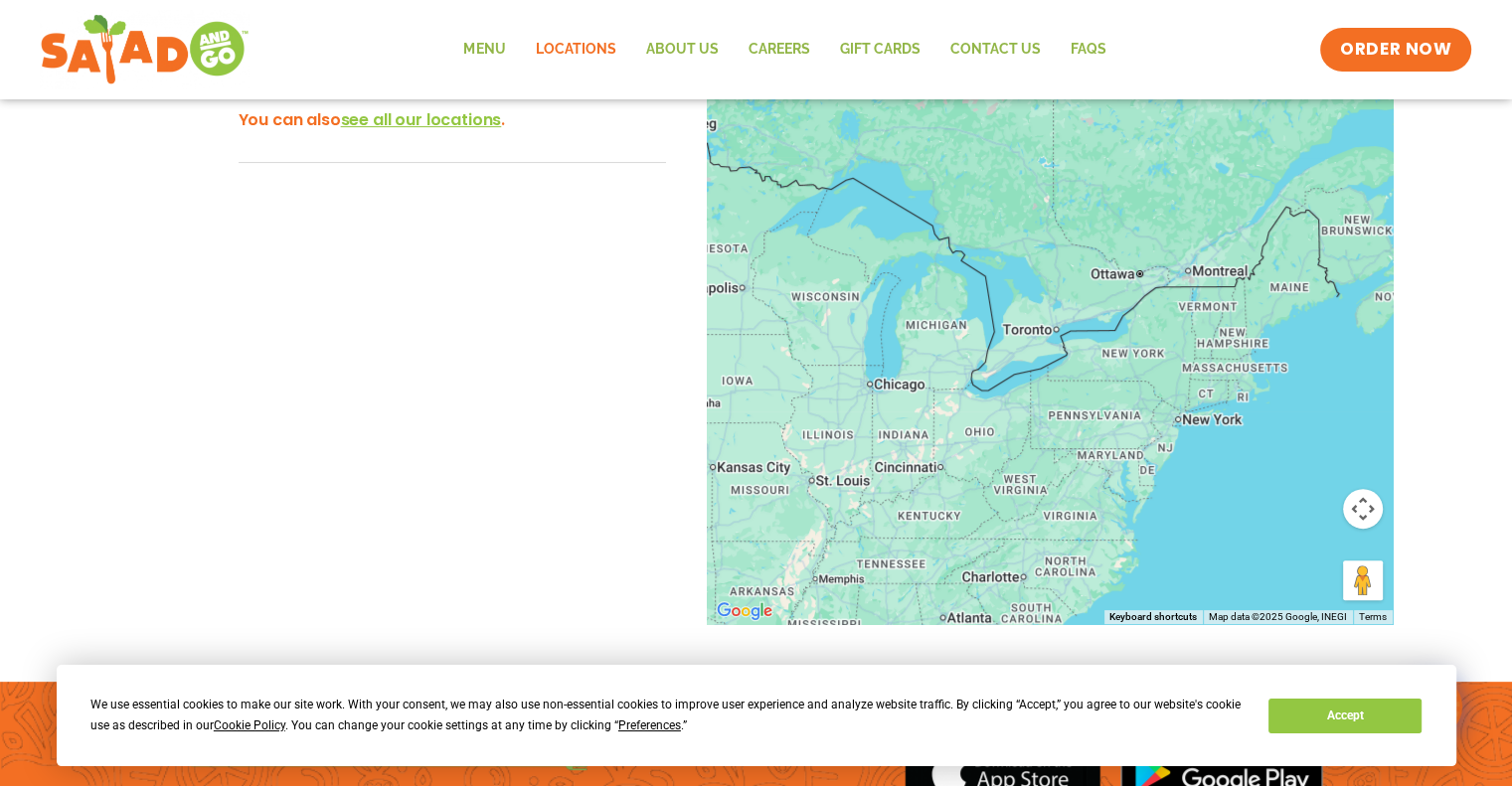 drag, startPoint x: 1161, startPoint y: 252, endPoint x: 1163, endPoint y: 113, distance: 139.01439 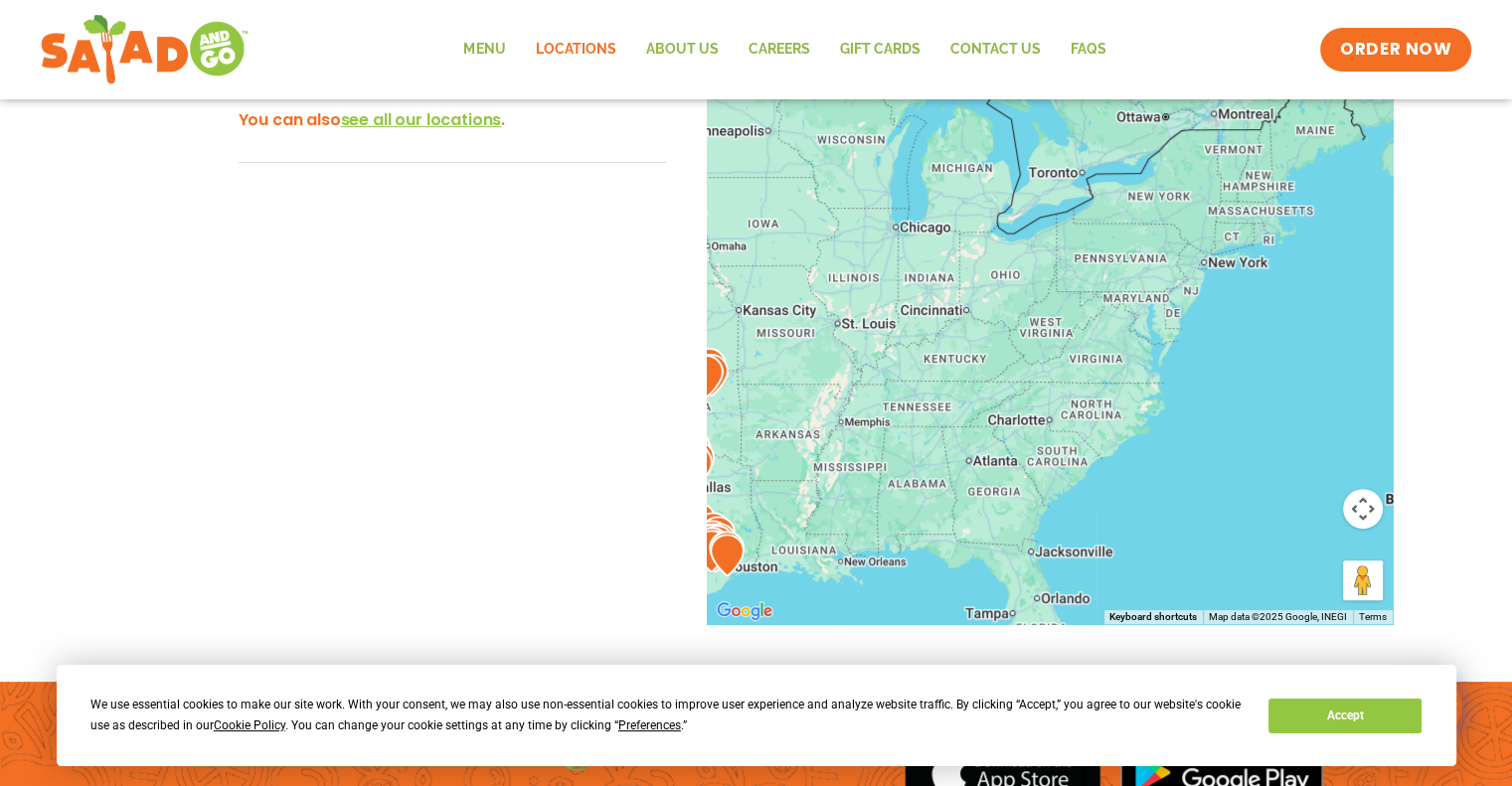 drag, startPoint x: 1238, startPoint y: 297, endPoint x: 1261, endPoint y: 180, distance: 119.23926 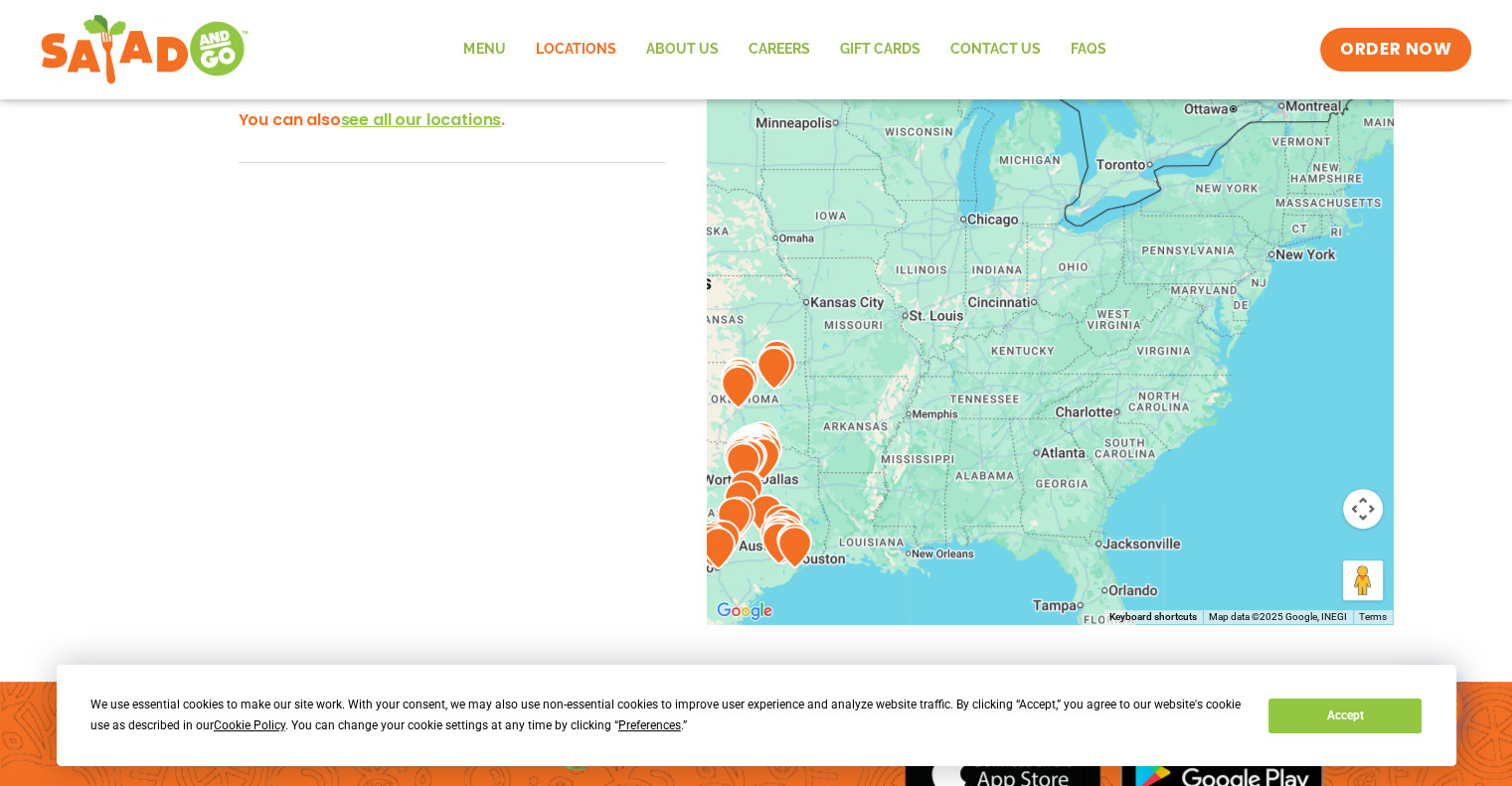 drag, startPoint x: 1113, startPoint y: 277, endPoint x: 1193, endPoint y: 275, distance: 80.024996 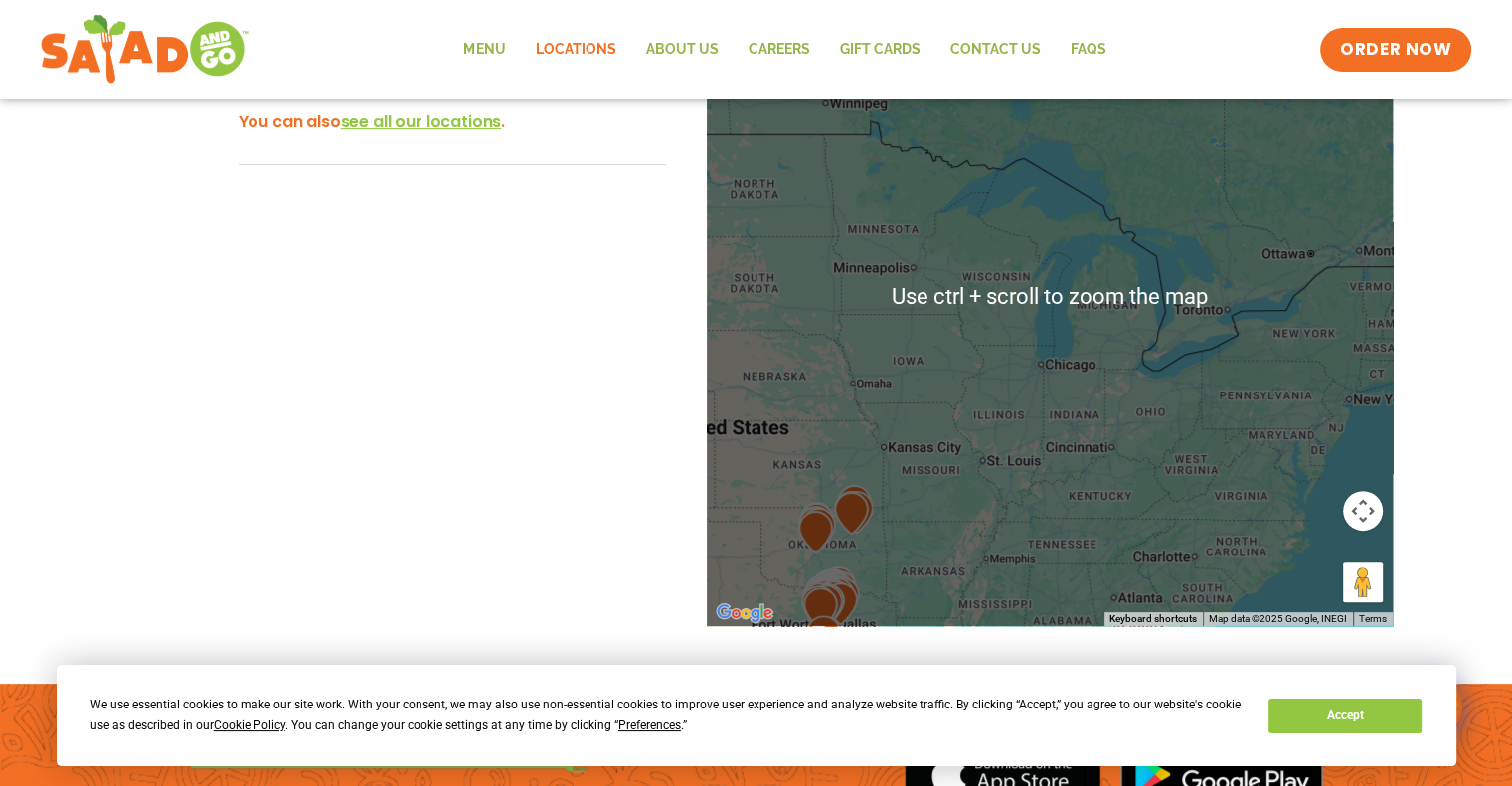 scroll, scrollTop: 522, scrollLeft: 0, axis: vertical 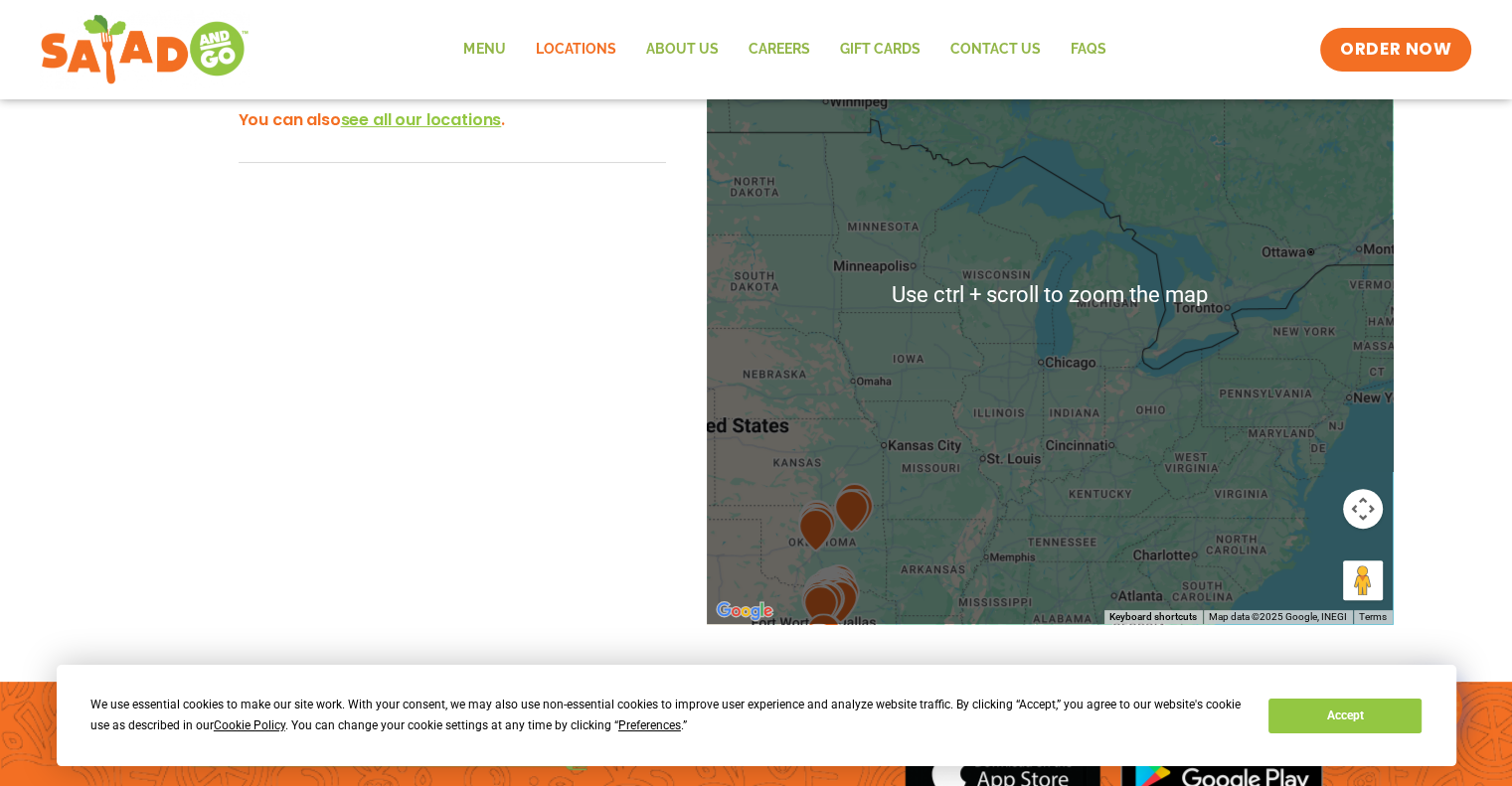 drag, startPoint x: 1196, startPoint y: 387, endPoint x: 1312, endPoint y: 408, distance: 117.88554 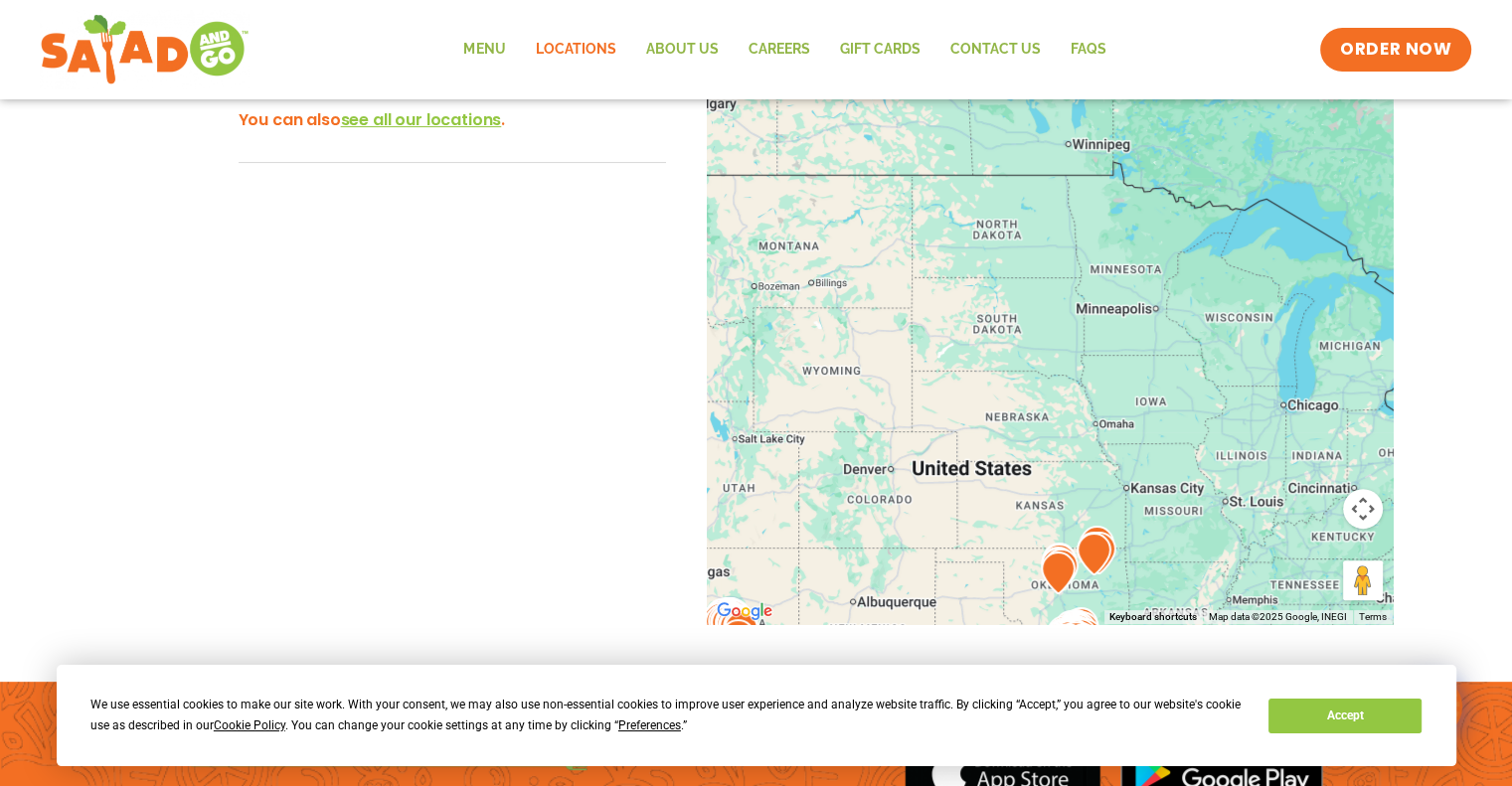drag, startPoint x: 1061, startPoint y: 376, endPoint x: 1206, endPoint y: 323, distance: 154.38264 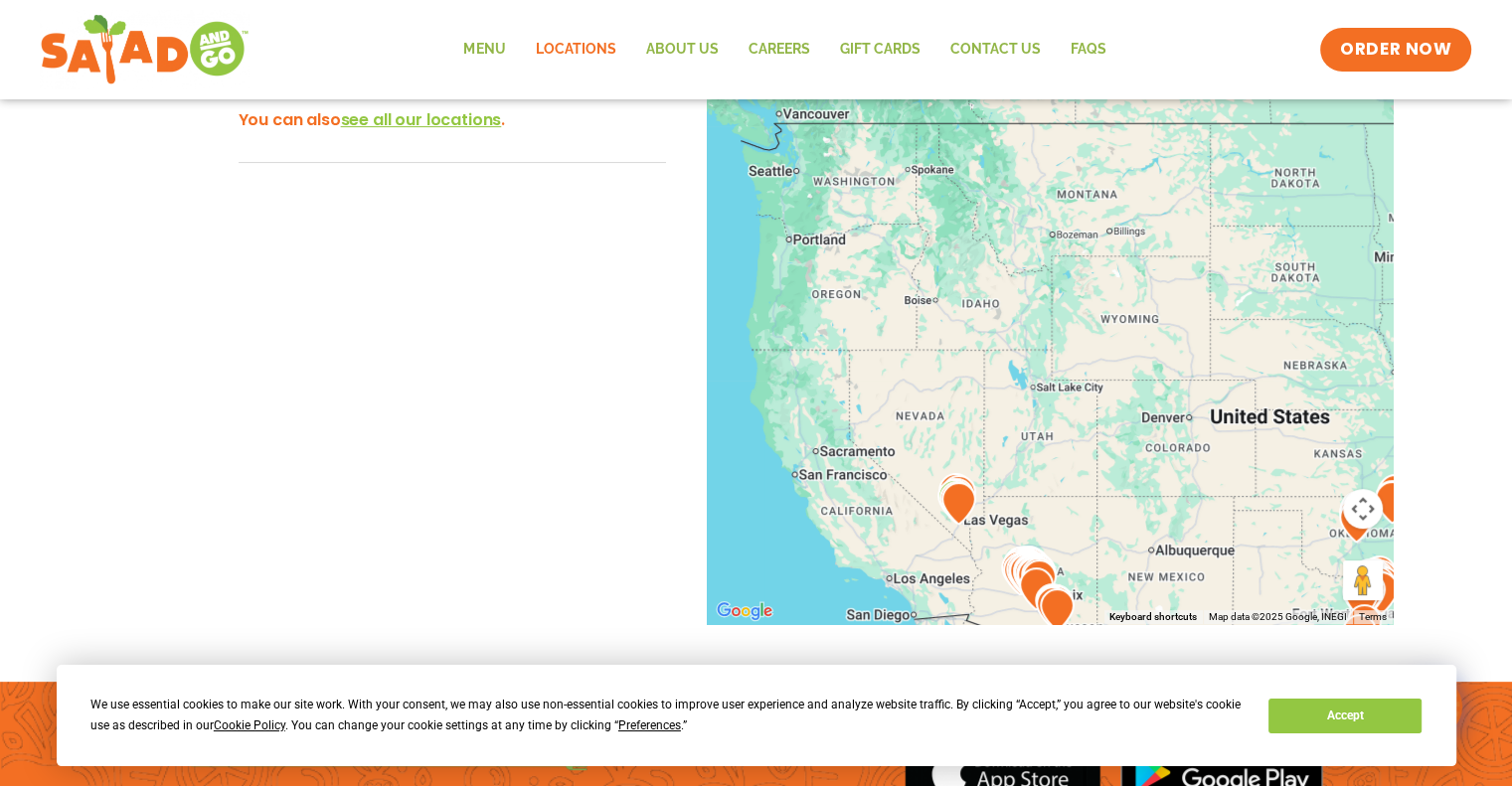 drag, startPoint x: 1021, startPoint y: 293, endPoint x: 1115, endPoint y: 286, distance: 94.260278 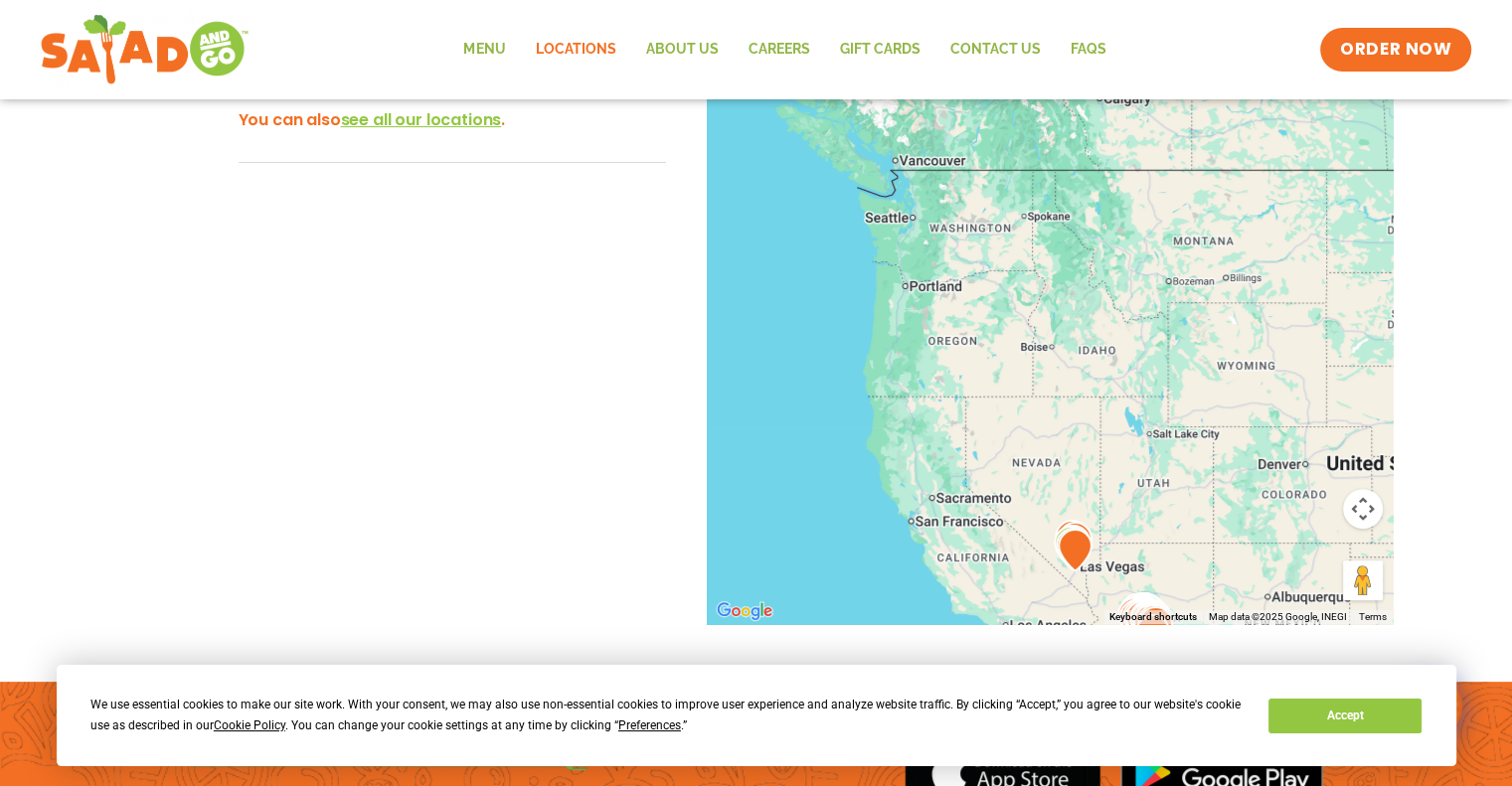 drag, startPoint x: 1030, startPoint y: 295, endPoint x: 999, endPoint y: 359, distance: 71.11259 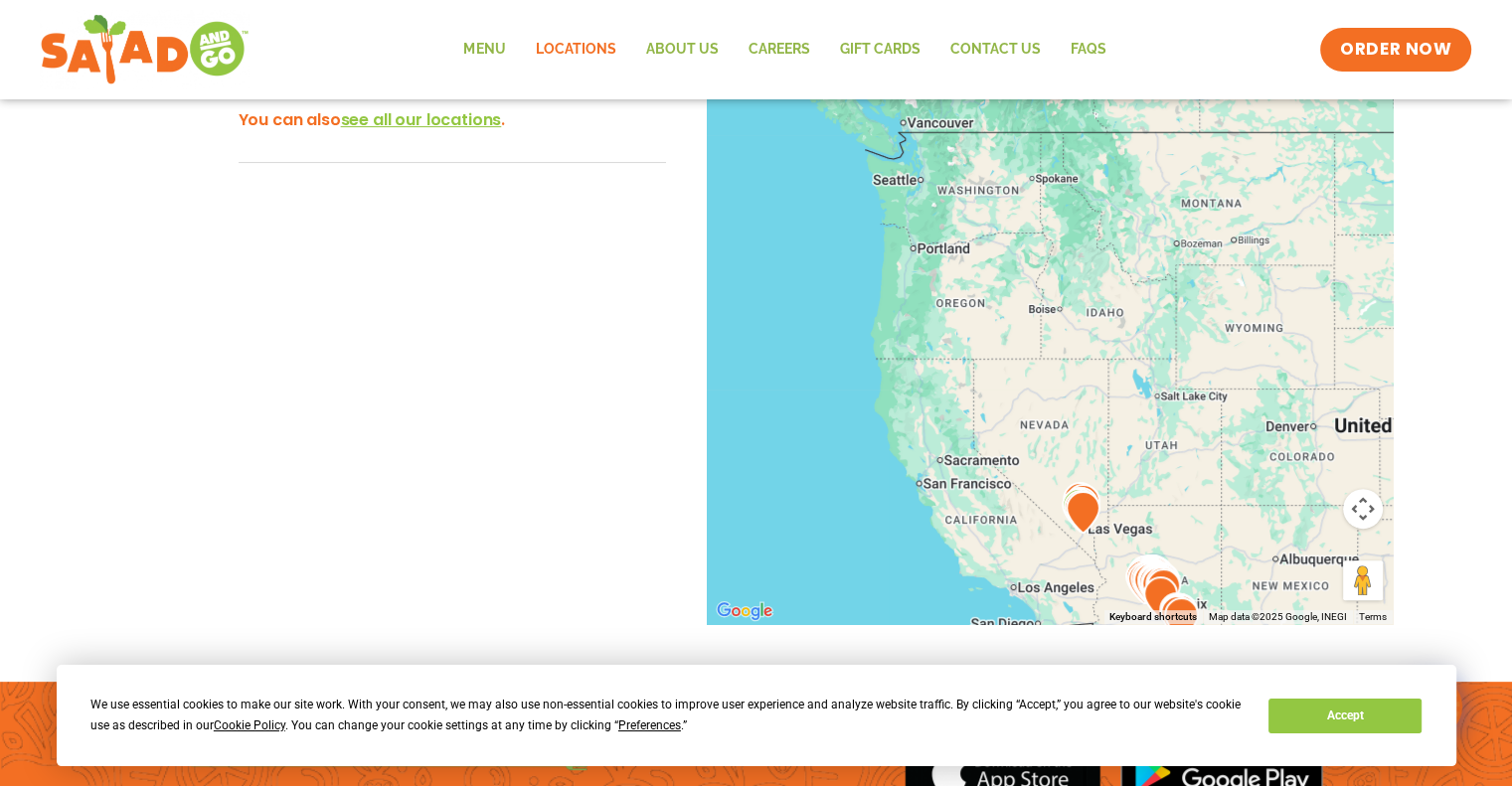 drag, startPoint x: 1093, startPoint y: 450, endPoint x: 1103, endPoint y: 412, distance: 39.293765 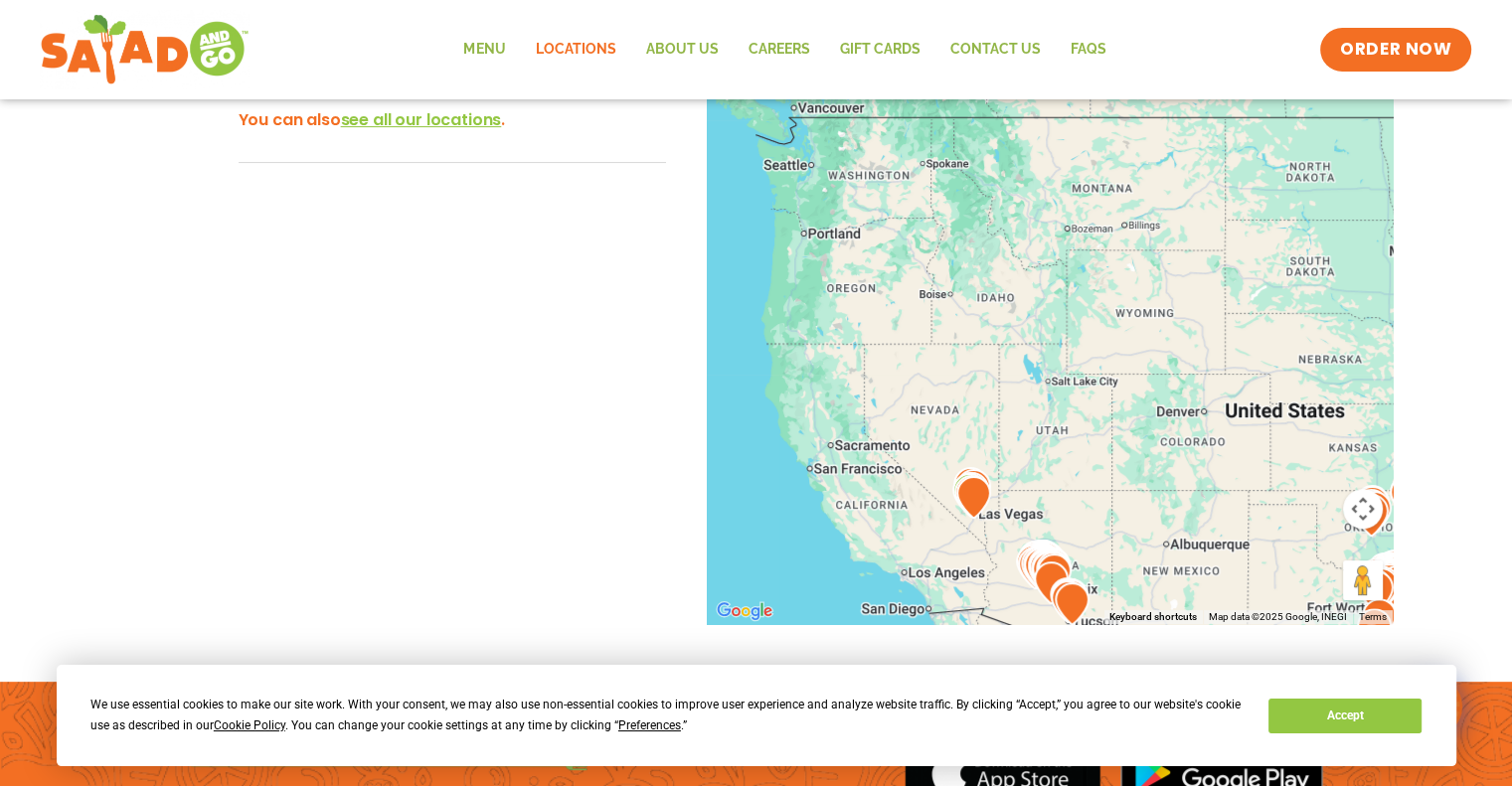 drag, startPoint x: 1223, startPoint y: 415, endPoint x: 1036, endPoint y: 389, distance: 188.79883 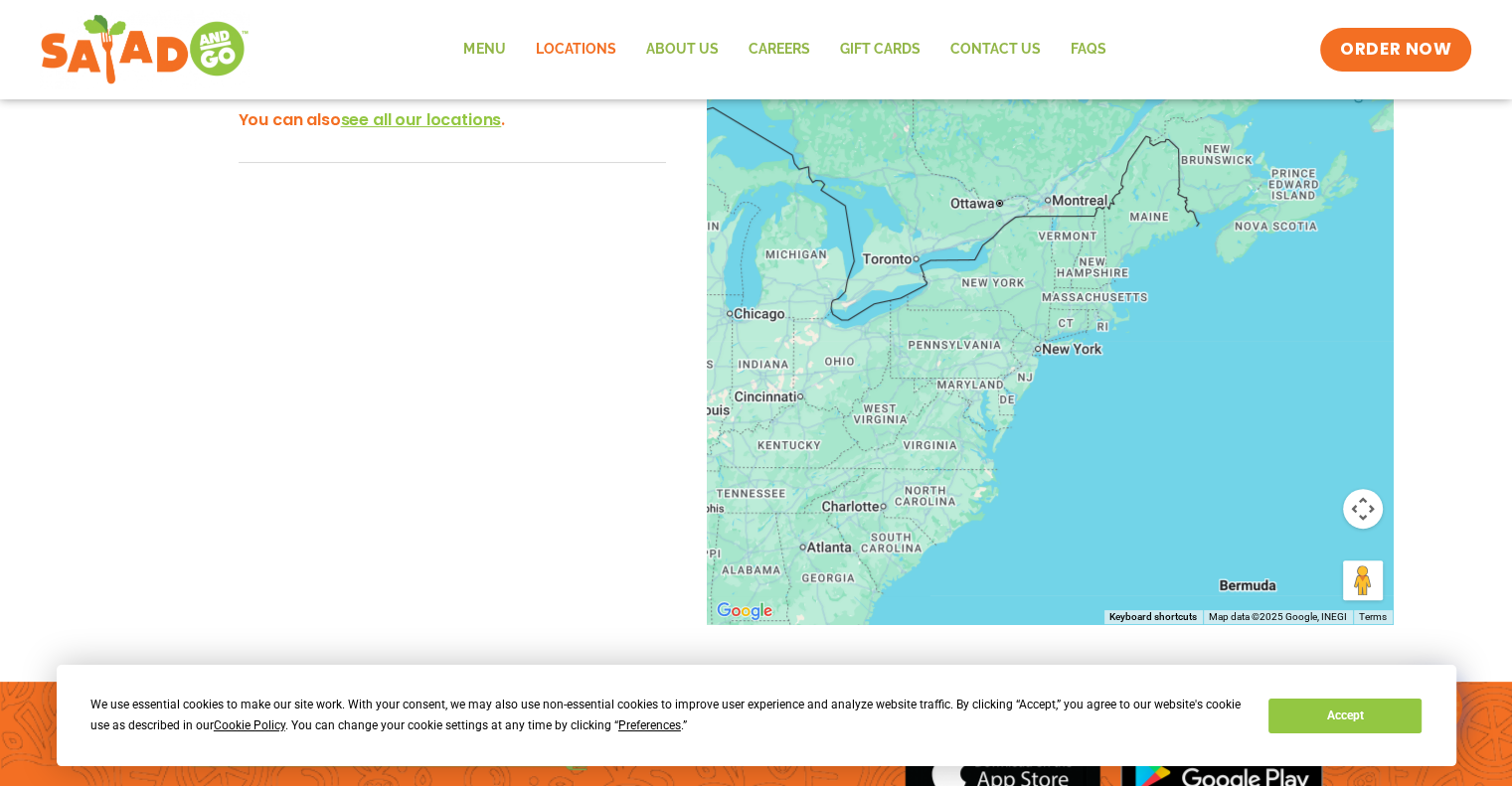 click at bounding box center [1050, 295] 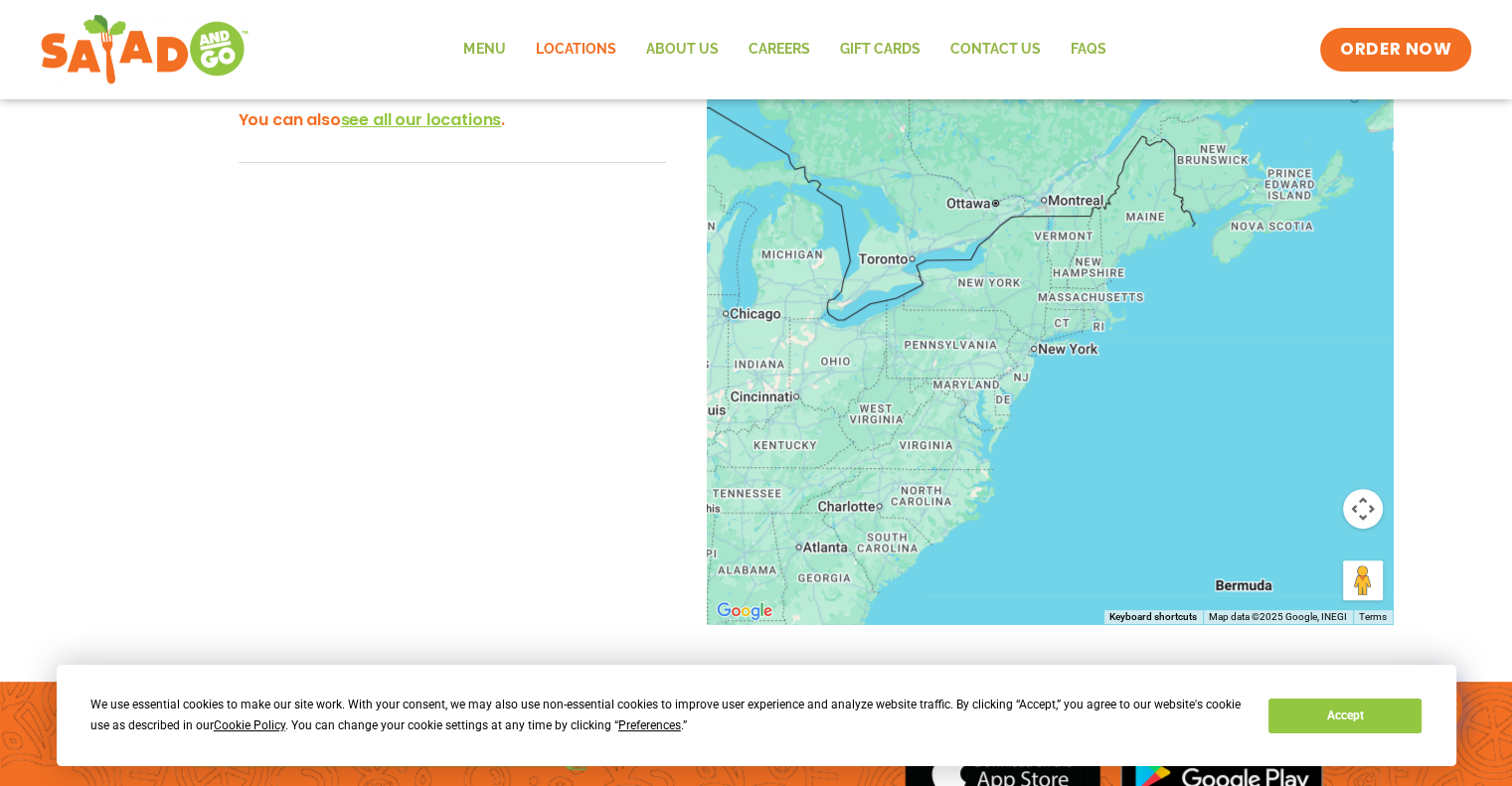 click at bounding box center (1050, 295) 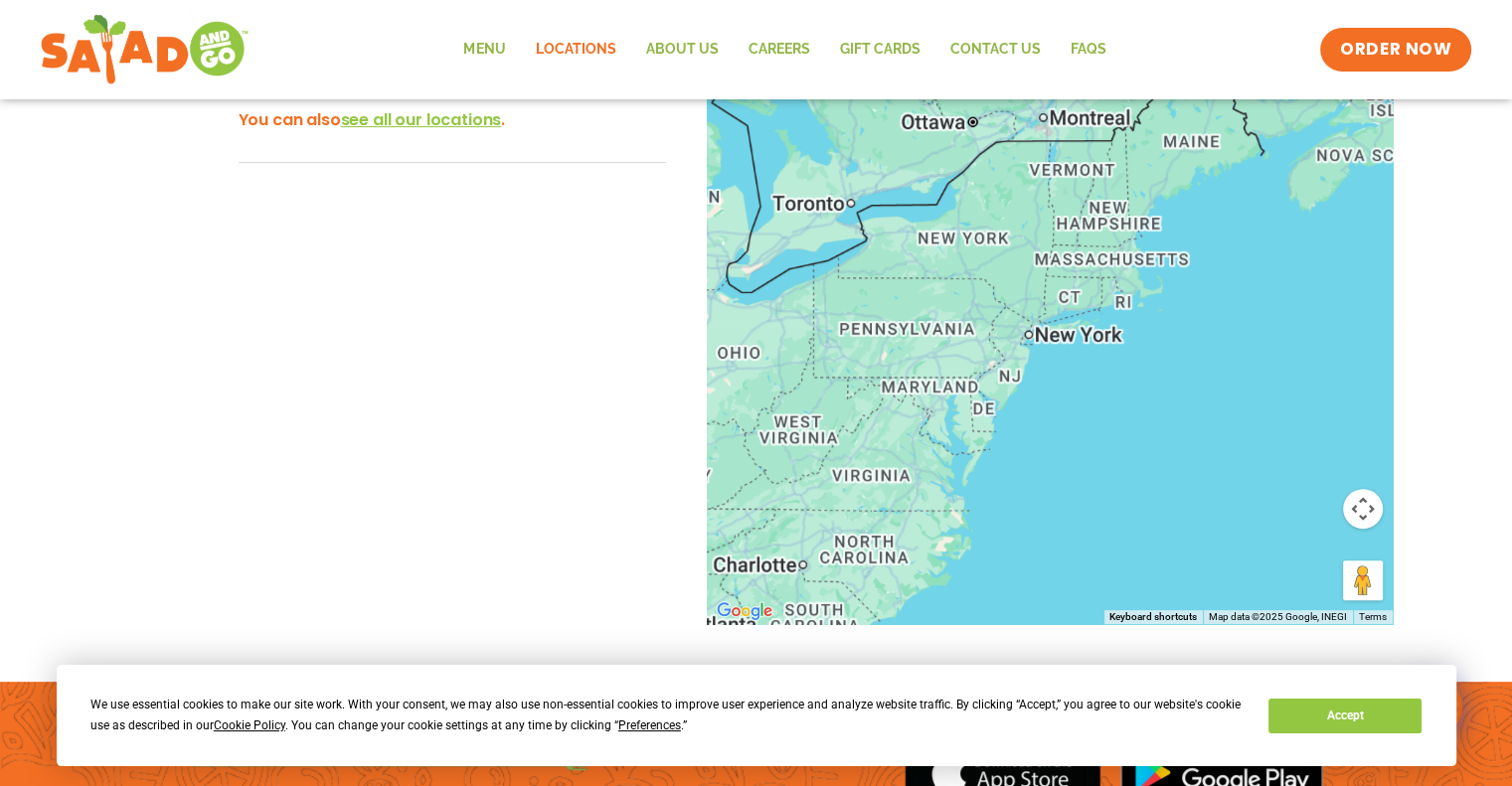 click at bounding box center [1050, 295] 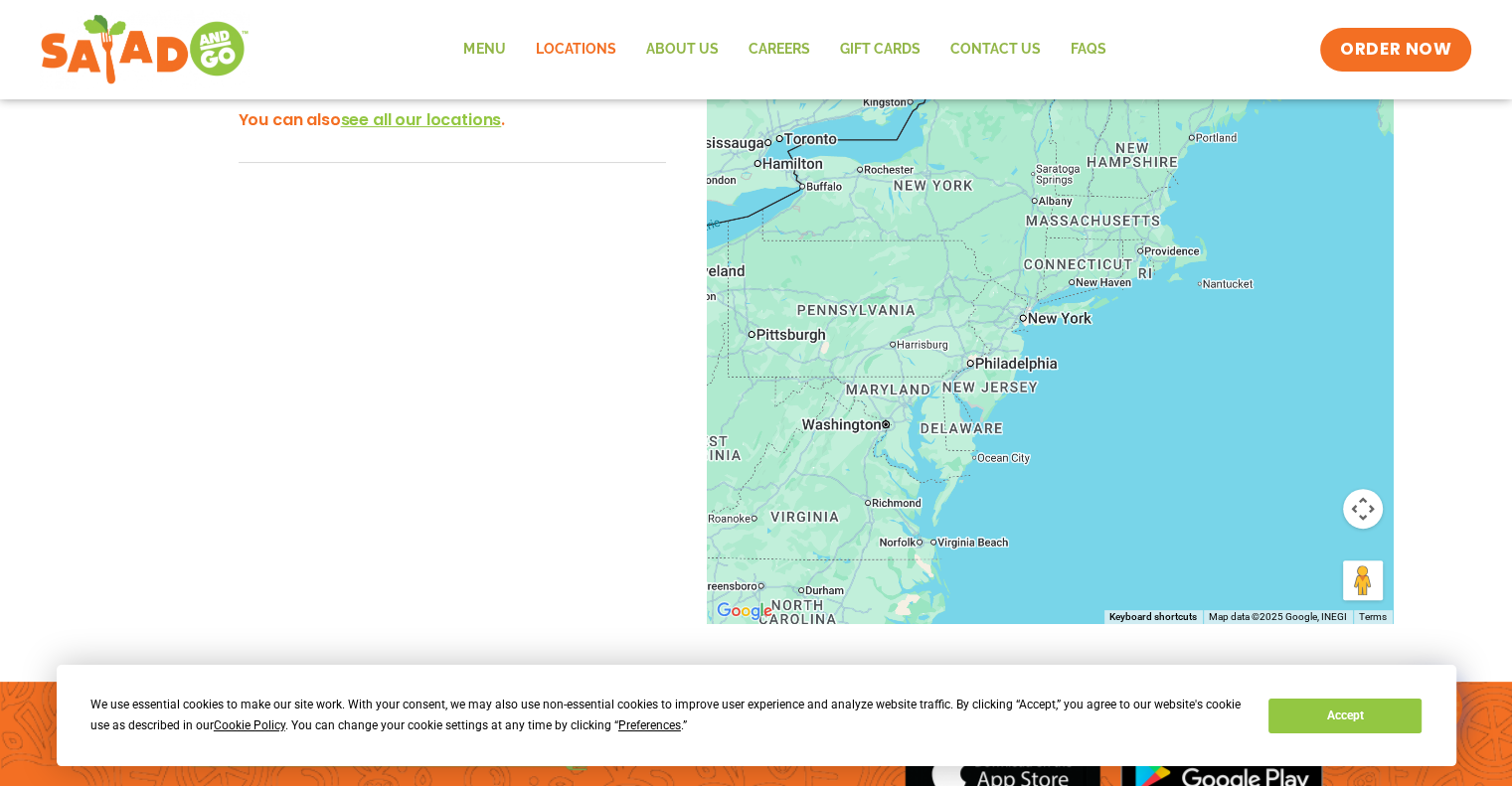 click at bounding box center (1050, 295) 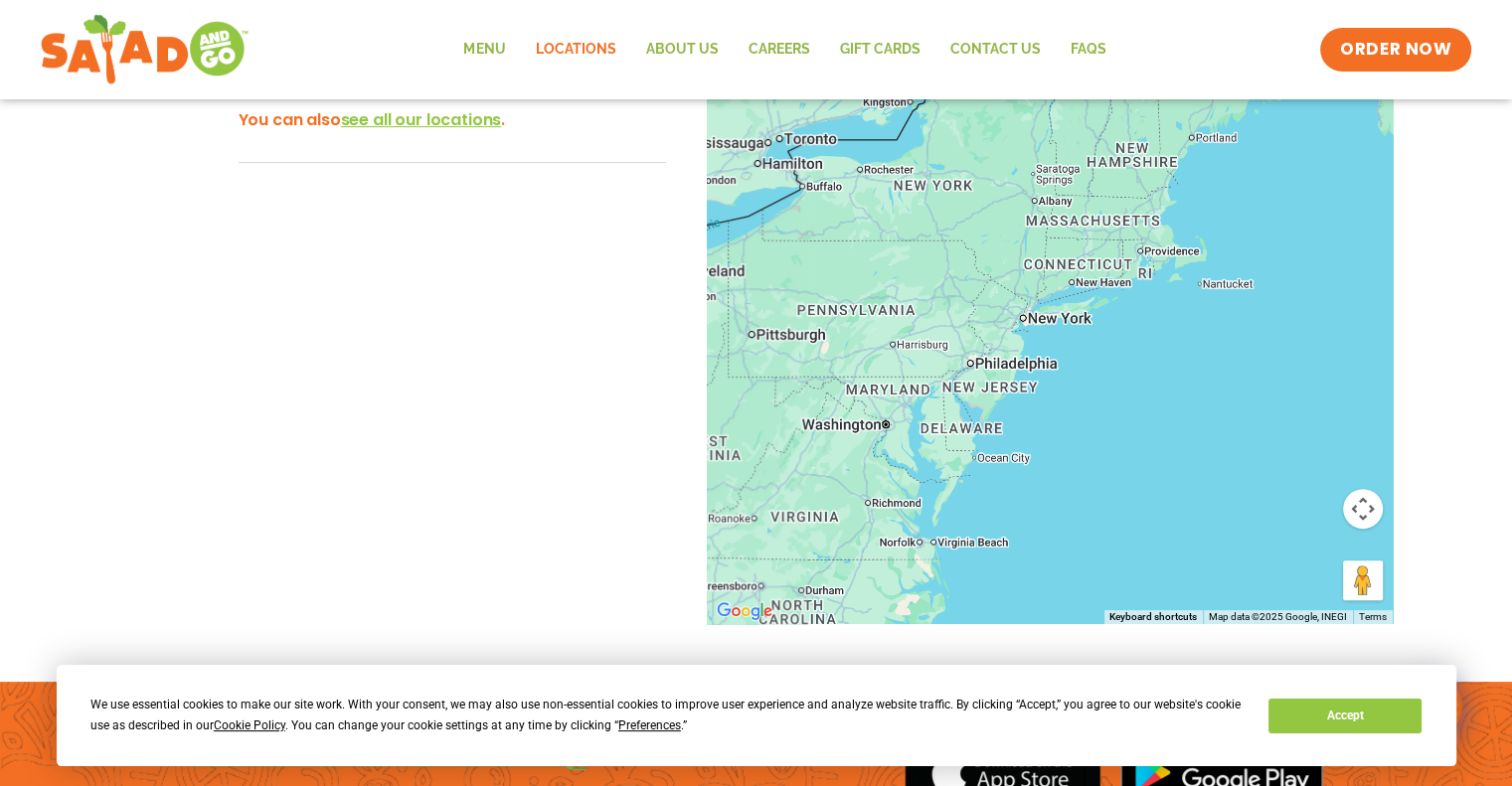 click at bounding box center [1050, 295] 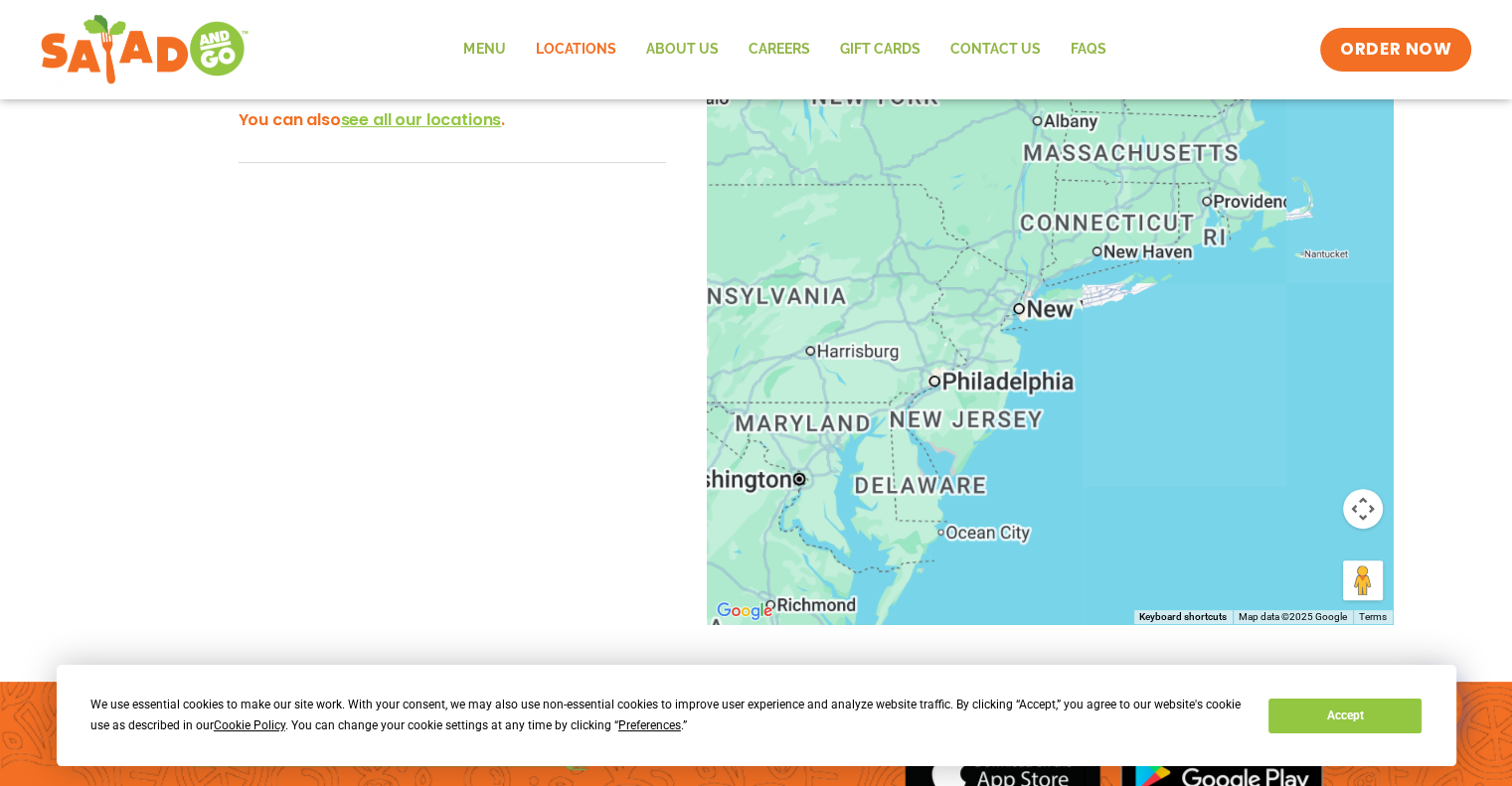 click at bounding box center [1050, 295] 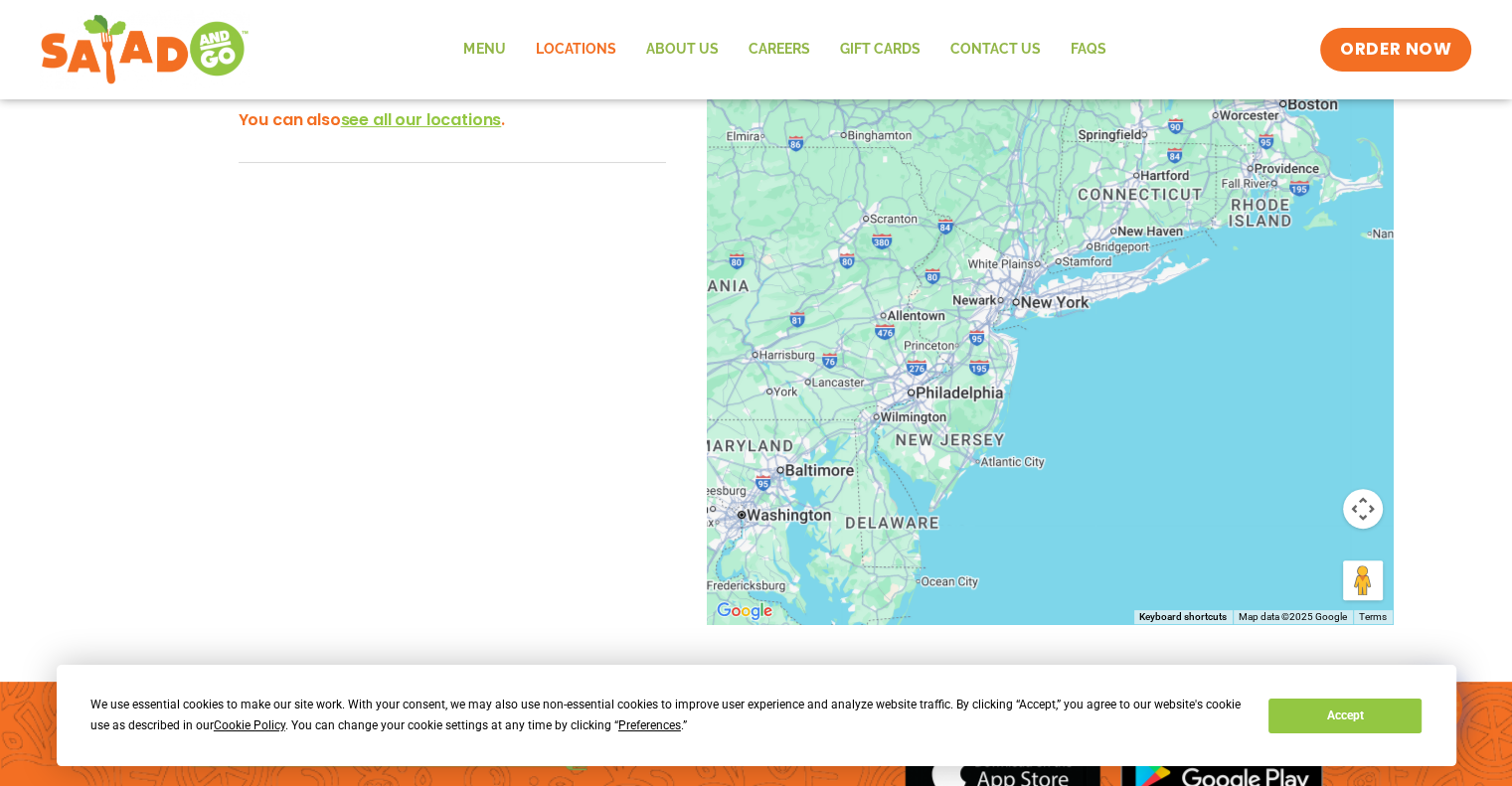 click at bounding box center (1050, 295) 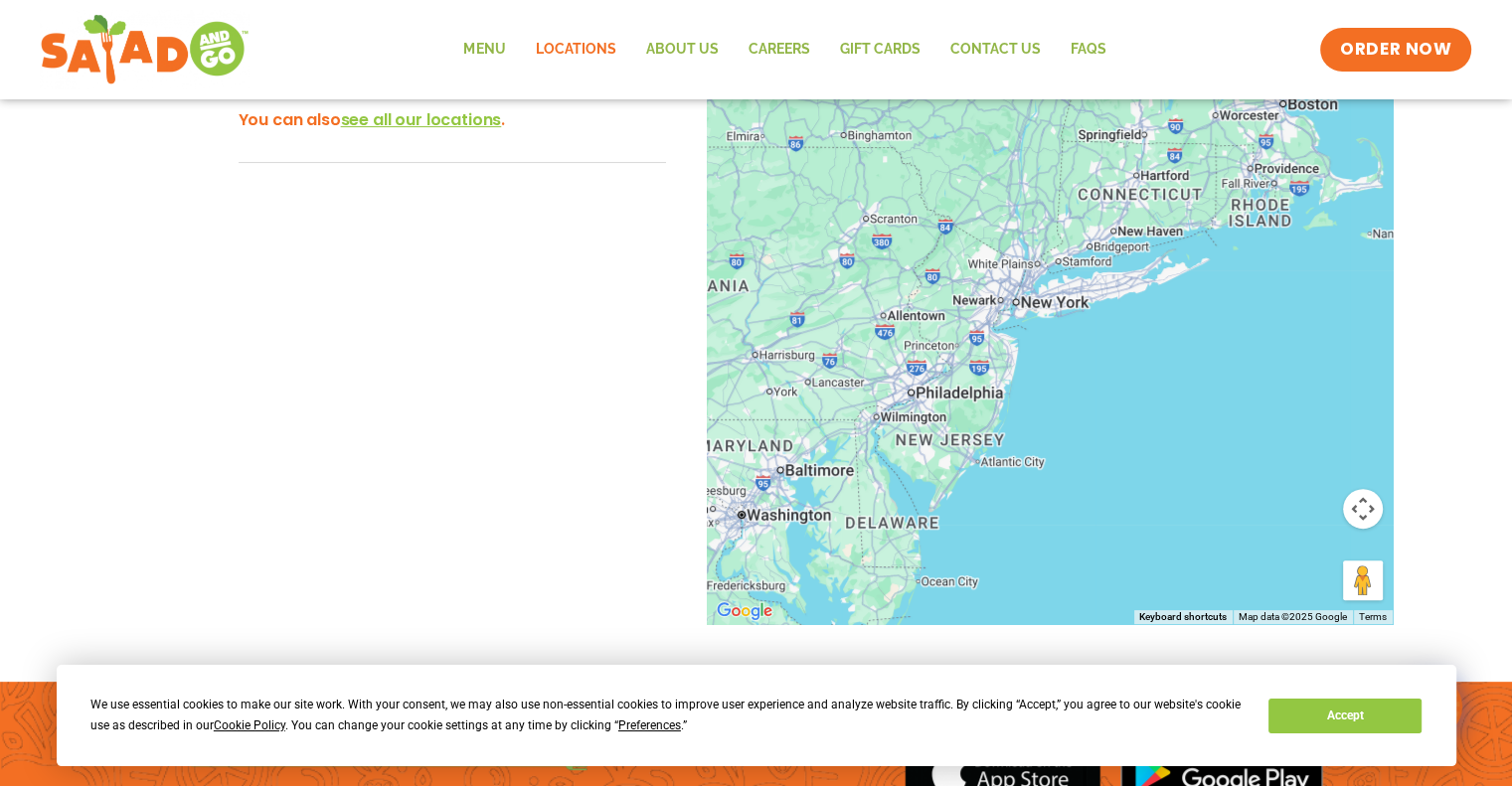 click at bounding box center [1050, 295] 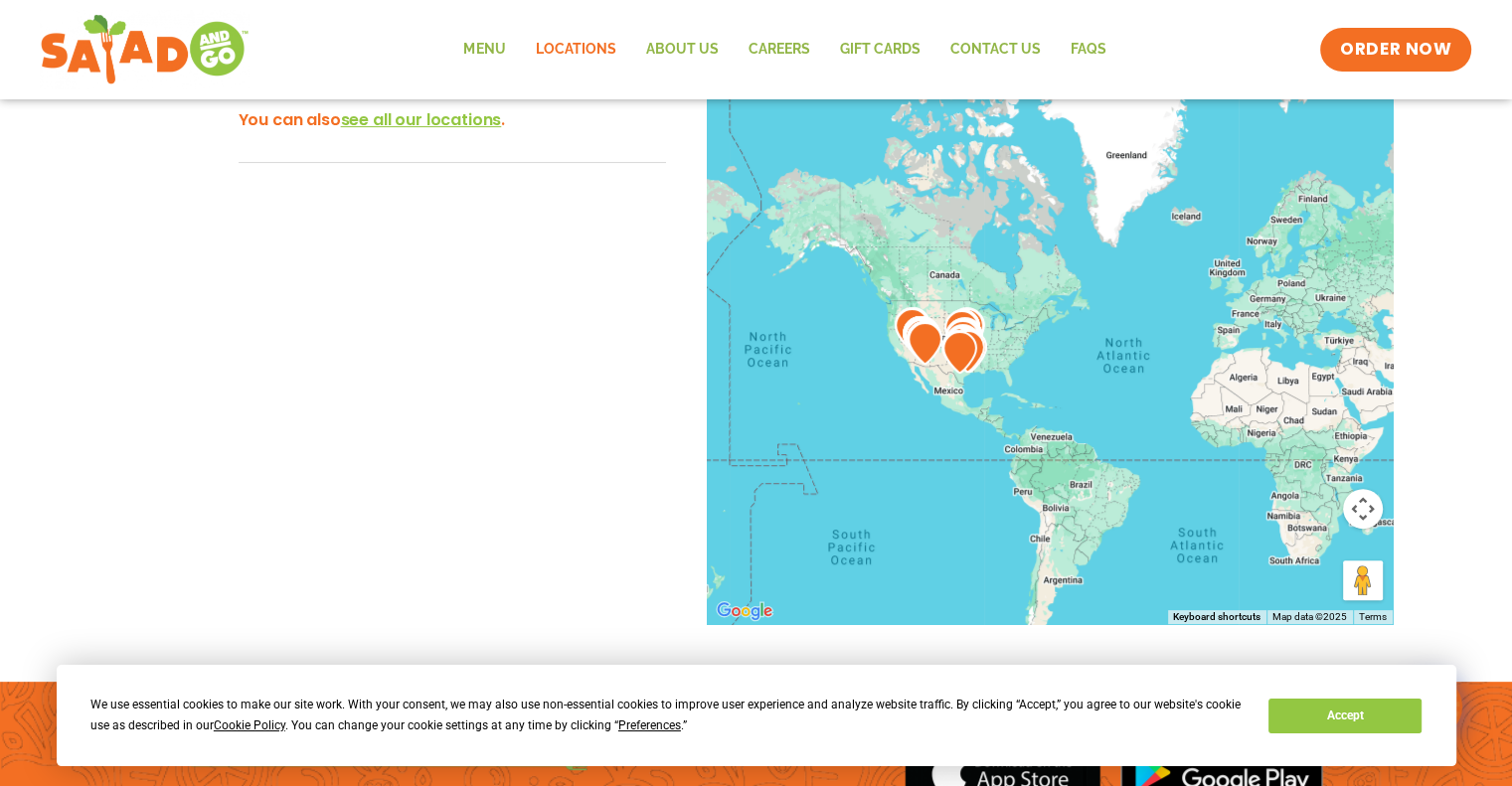click at bounding box center (924, 343) 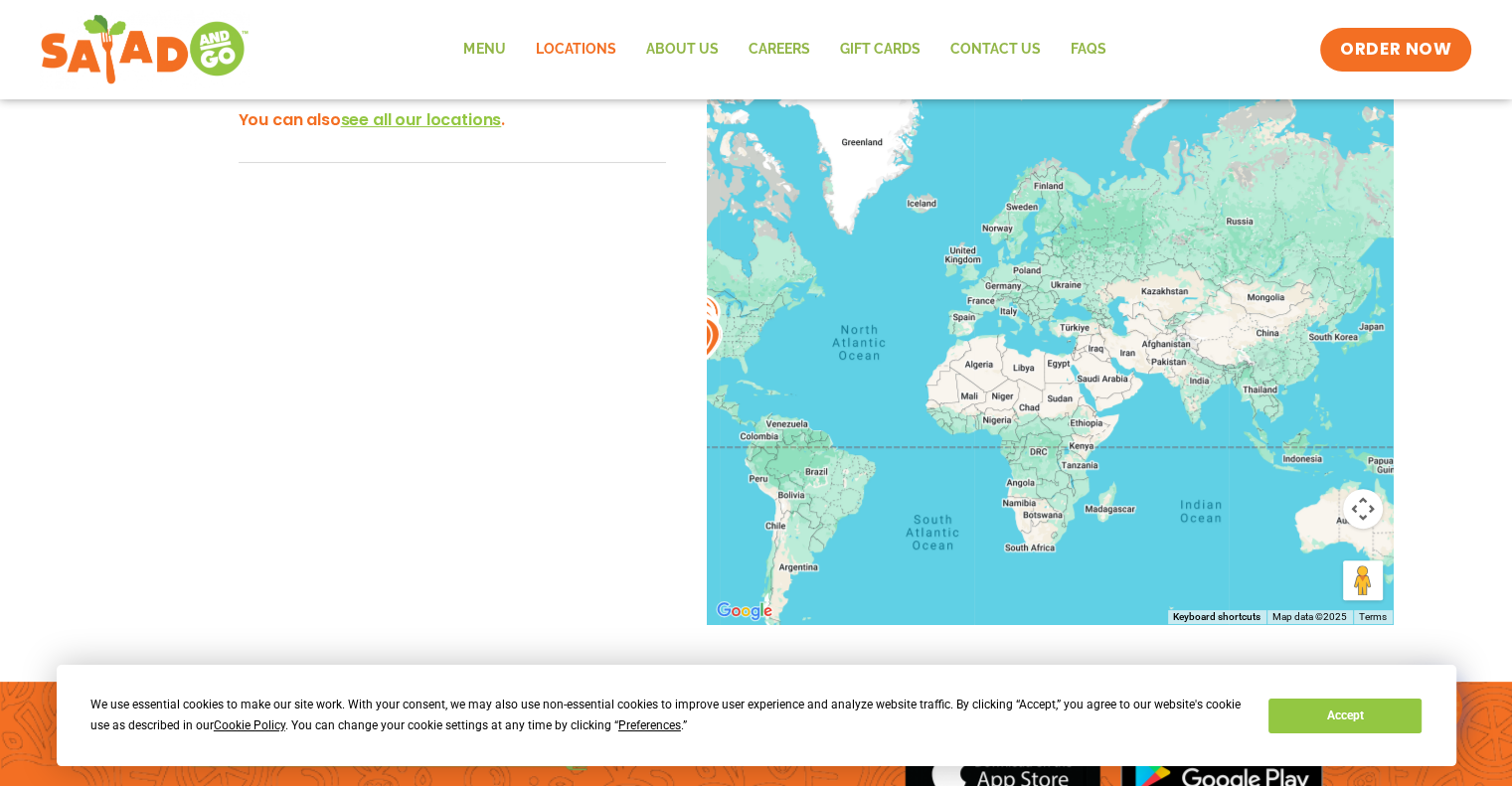 drag, startPoint x: 1247, startPoint y: 348, endPoint x: 944, endPoint y: 357, distance: 303.1336 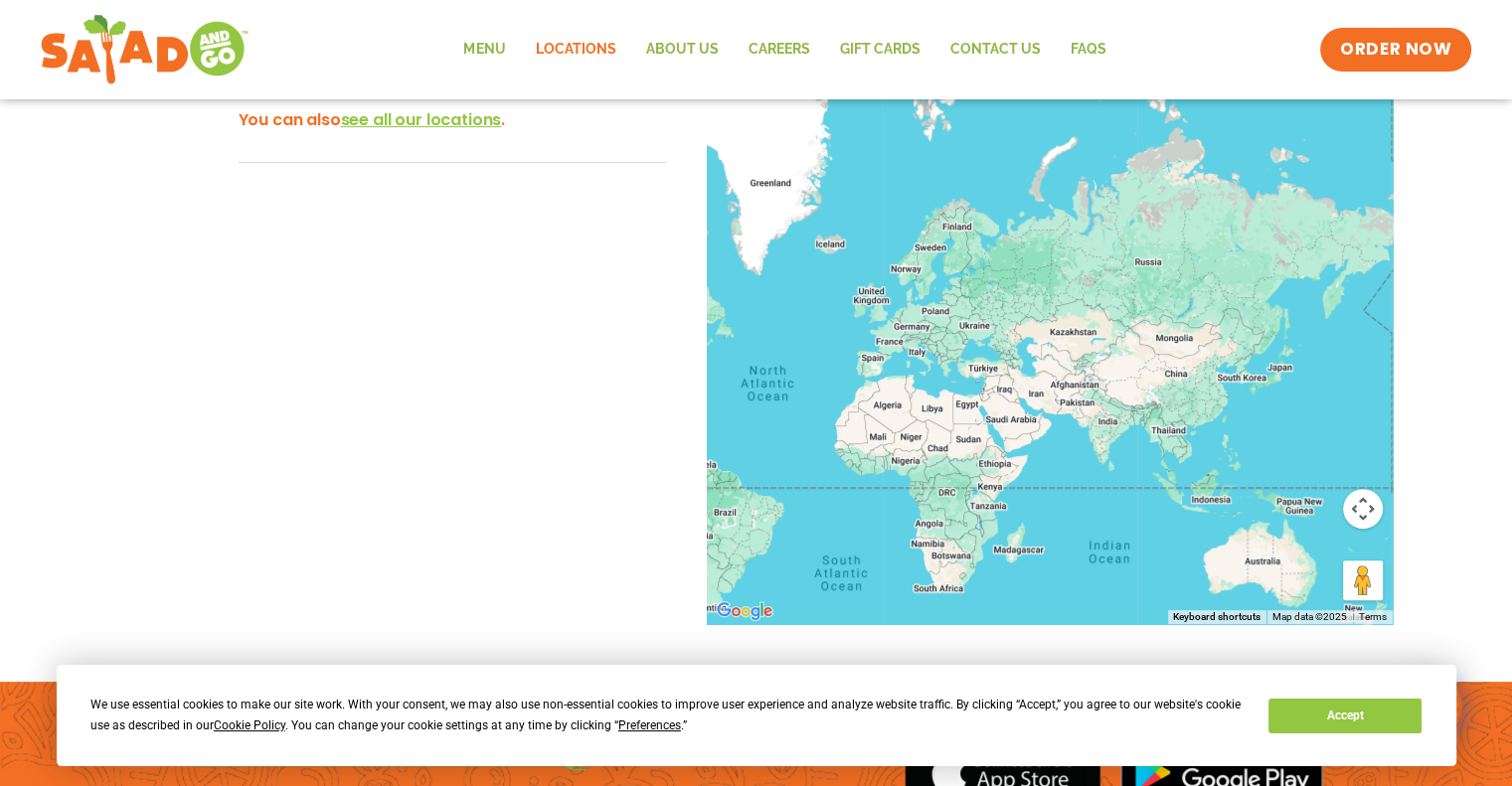drag, startPoint x: 1141, startPoint y: 424, endPoint x: 1143, endPoint y: 435, distance: 11.18034 